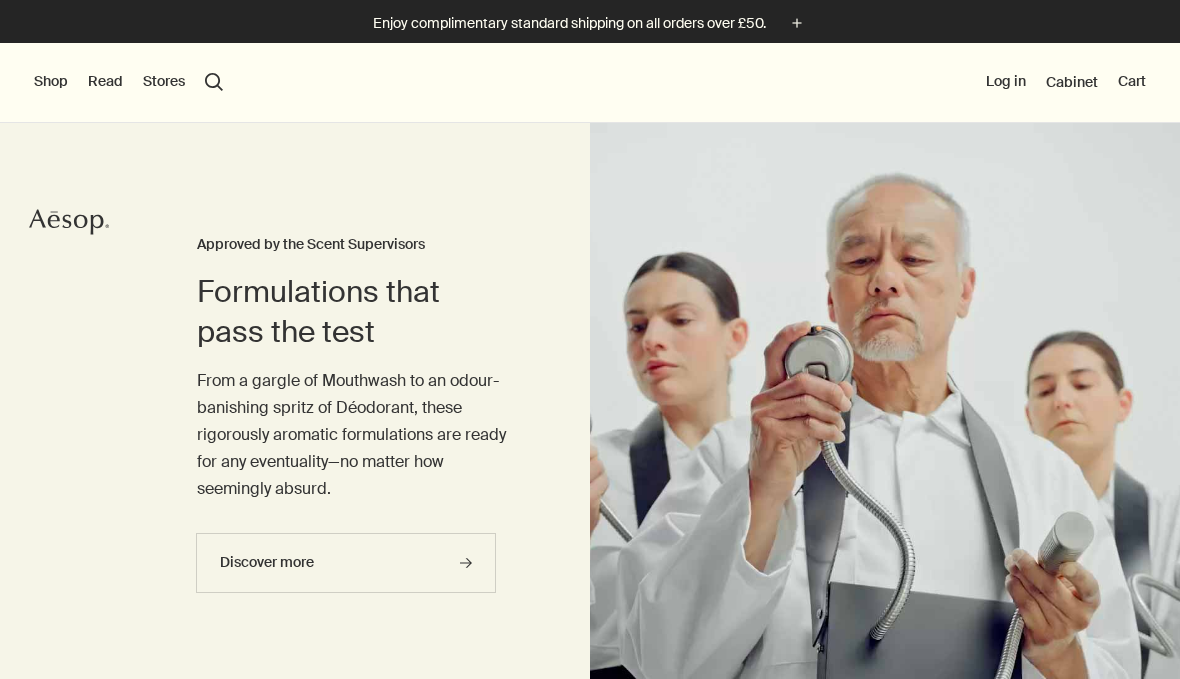 scroll, scrollTop: 0, scrollLeft: 0, axis: both 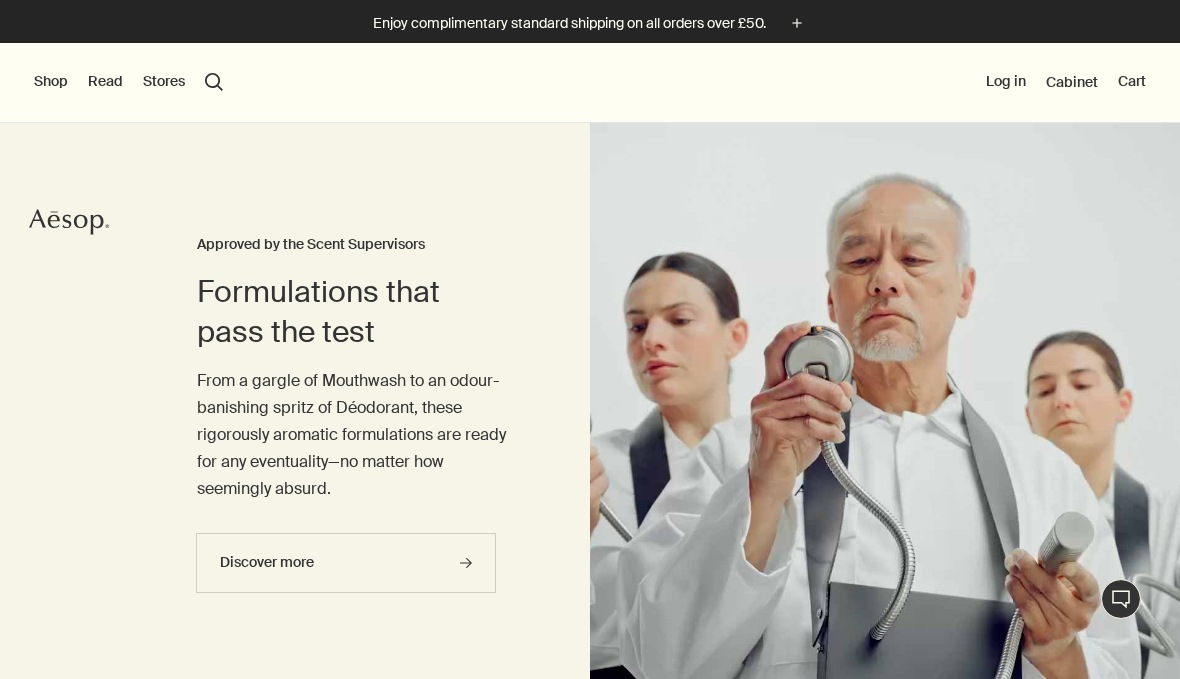 click on "Shop" at bounding box center (51, 82) 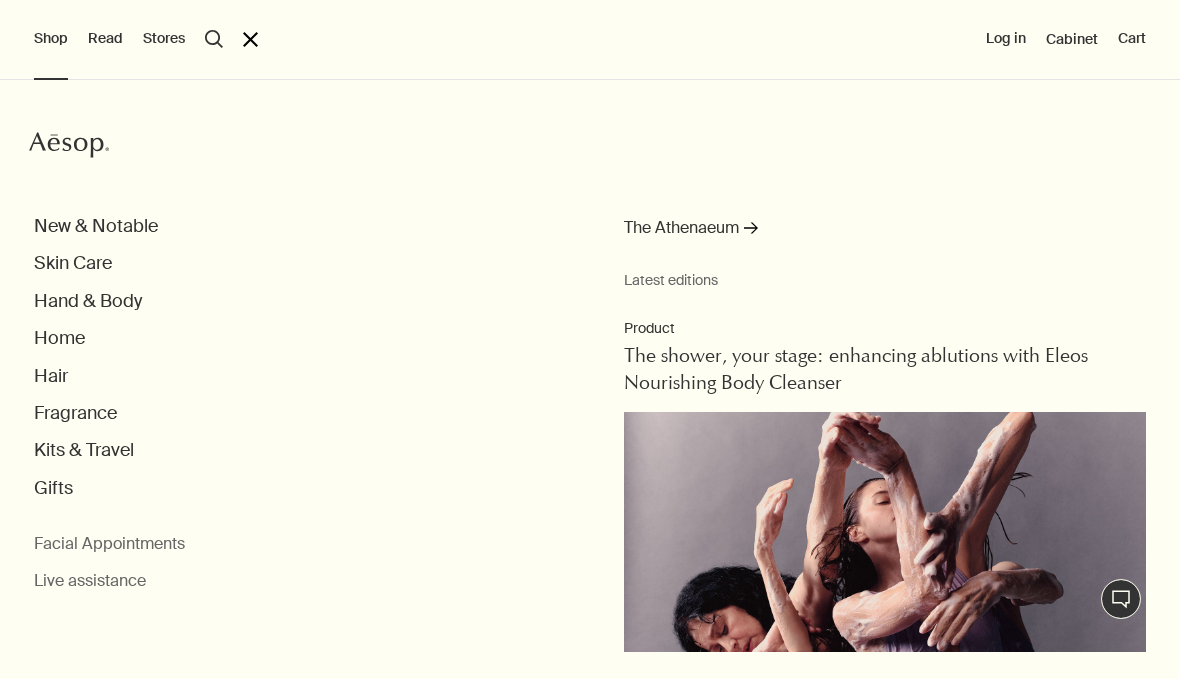 click on "Hand & Body" at bounding box center (88, 301) 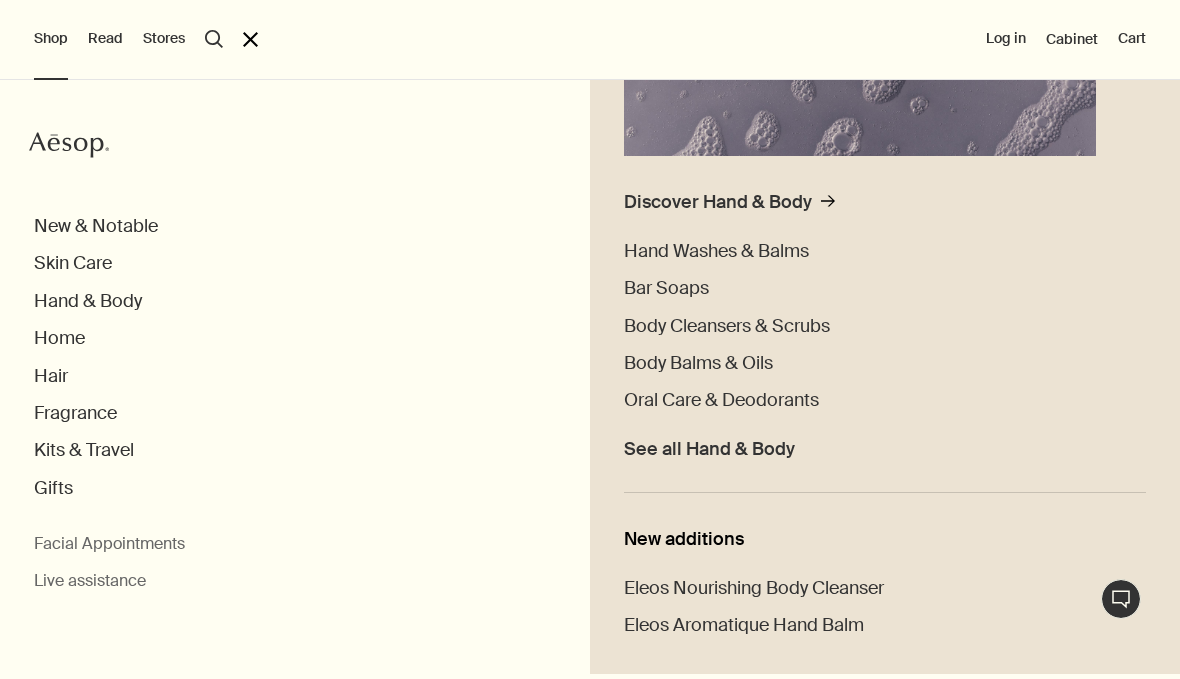 scroll, scrollTop: 421, scrollLeft: 0, axis: vertical 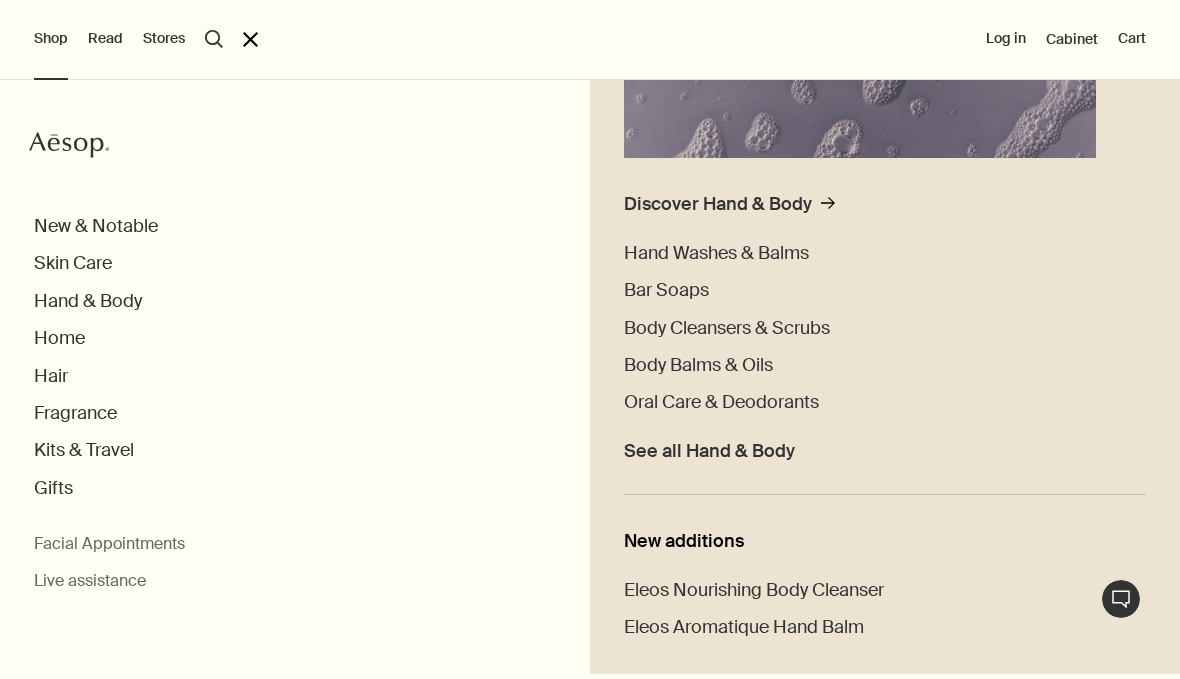 click on "Discover Hand & Body   rightArrow Hand Washes & Balms Bar Soaps Body Cleansers & Scrubs Body Balms & Oils Oral Care & Deodorants See all Hand & Body" at bounding box center (885, 344) 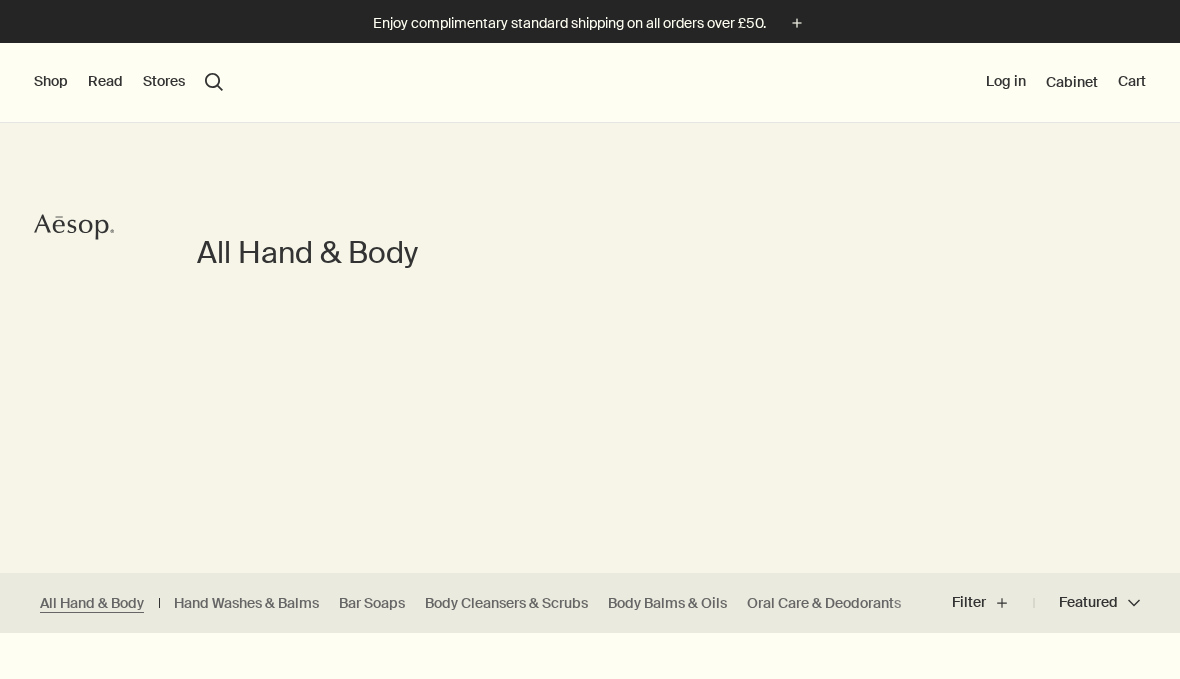 scroll, scrollTop: 0, scrollLeft: 0, axis: both 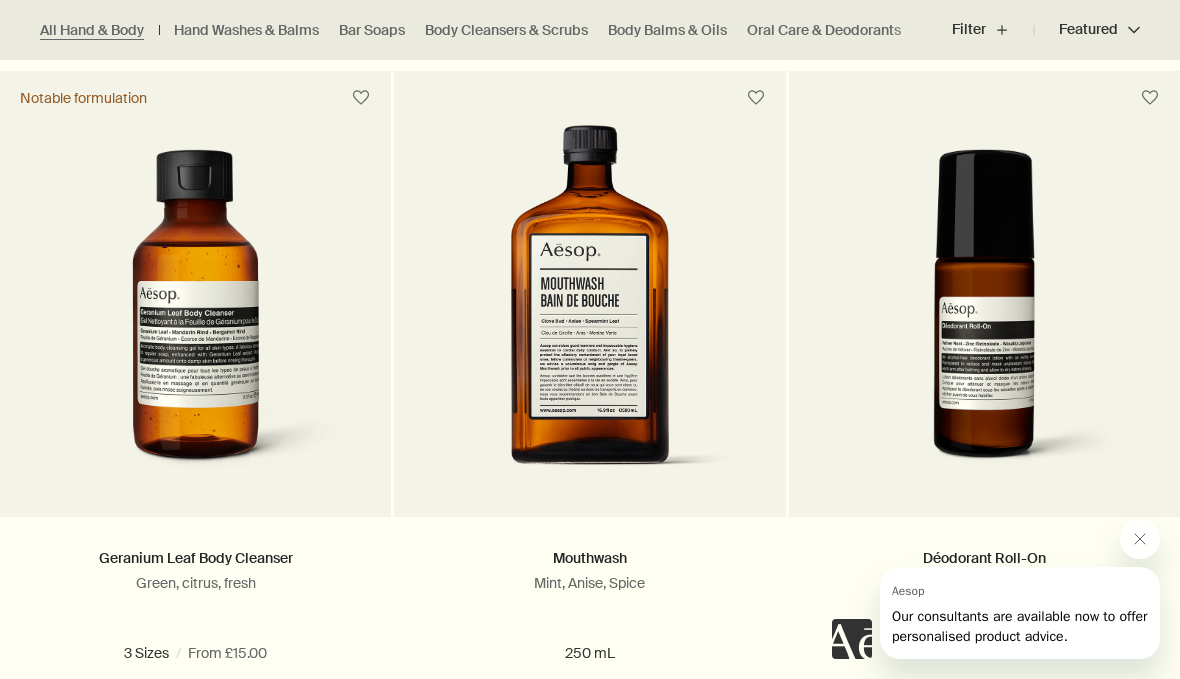 click at bounding box center [195, 317] 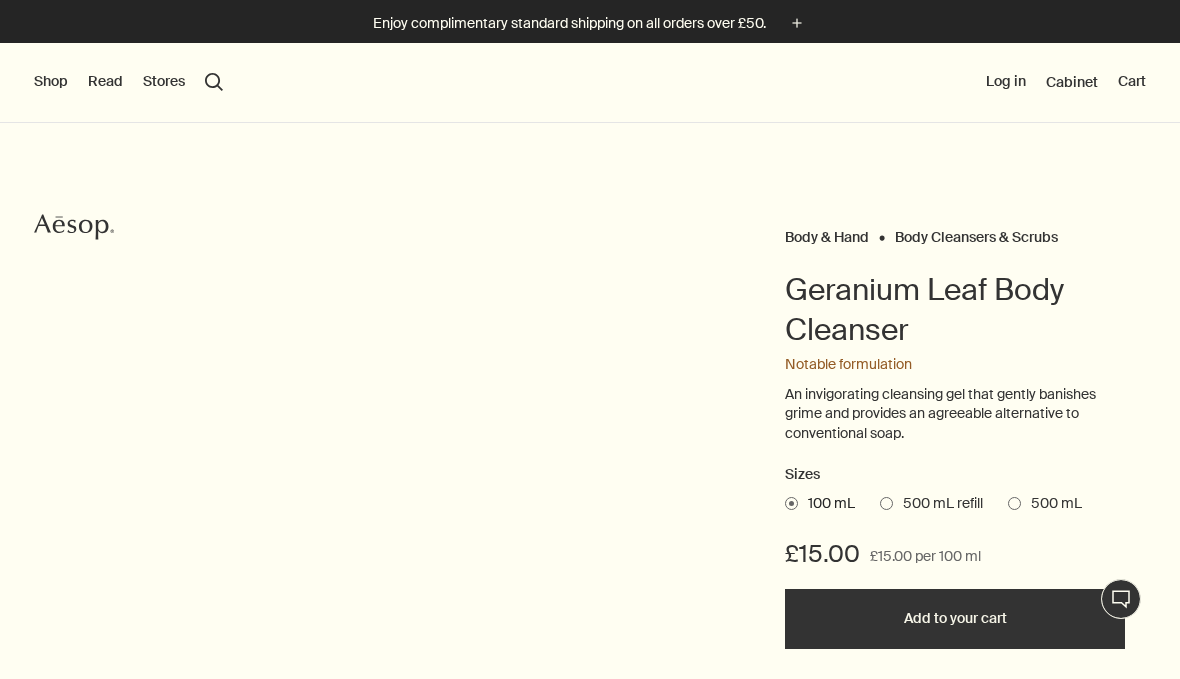 scroll, scrollTop: 0, scrollLeft: 0, axis: both 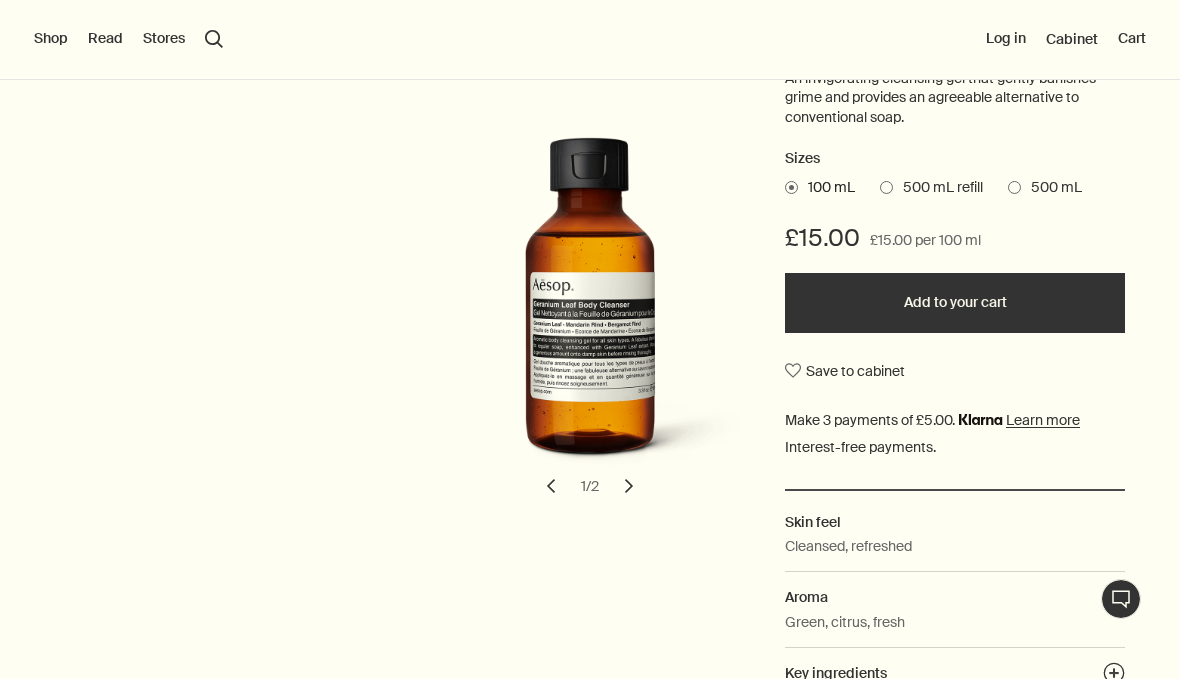 click on "500 mL" at bounding box center [1051, 188] 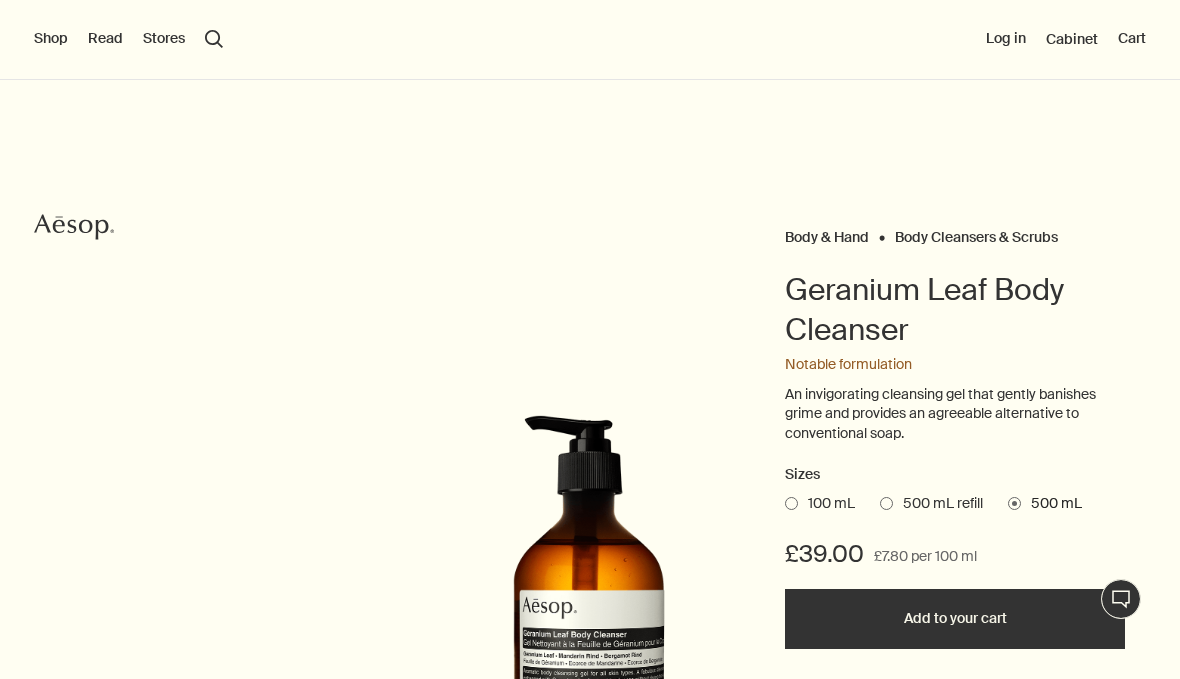 scroll, scrollTop: 191, scrollLeft: 0, axis: vertical 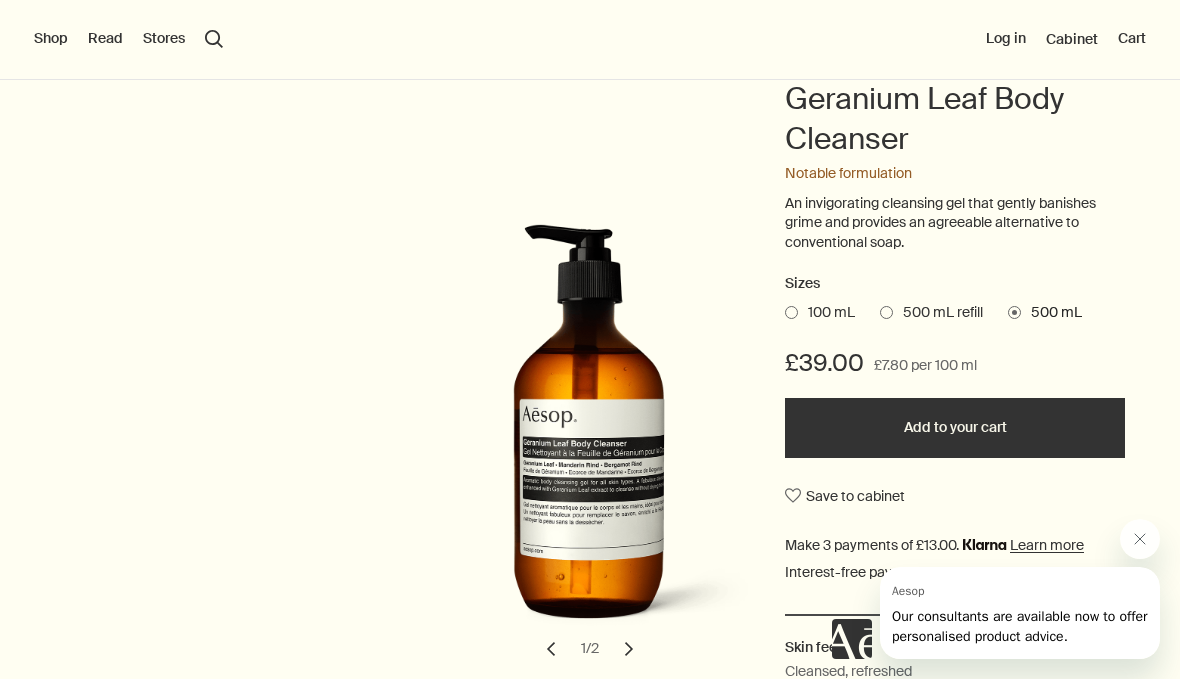 click on "Add to your cart" at bounding box center (955, 428) 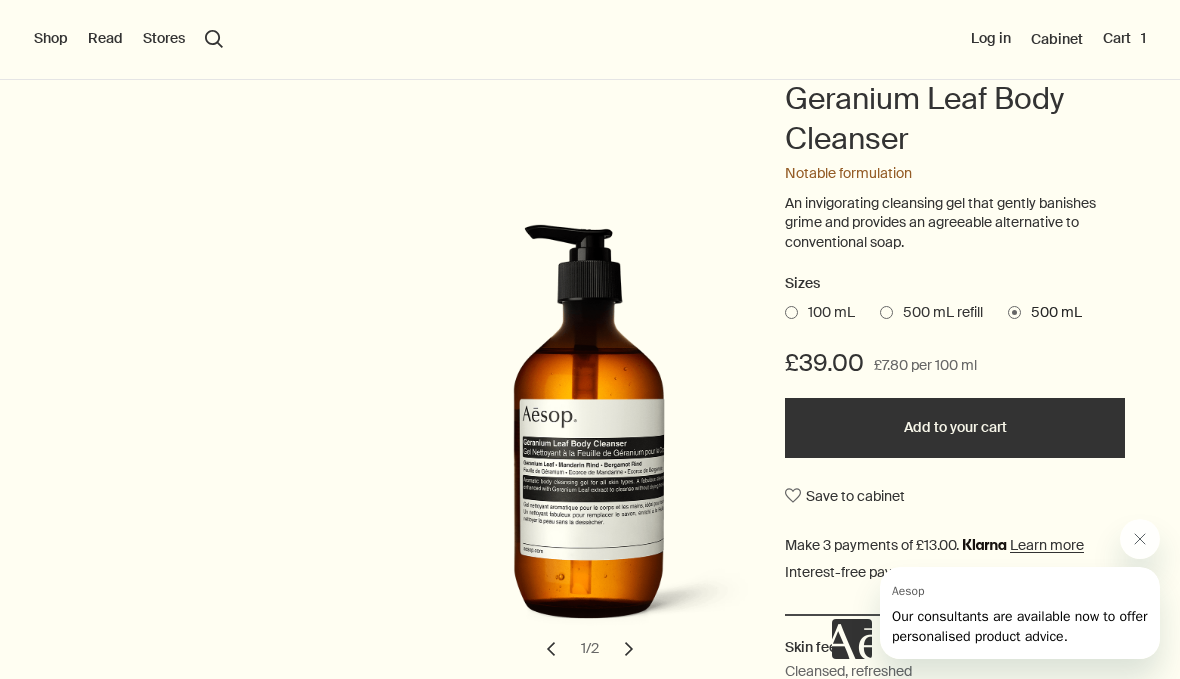 click on "Cart 1" at bounding box center [1124, 39] 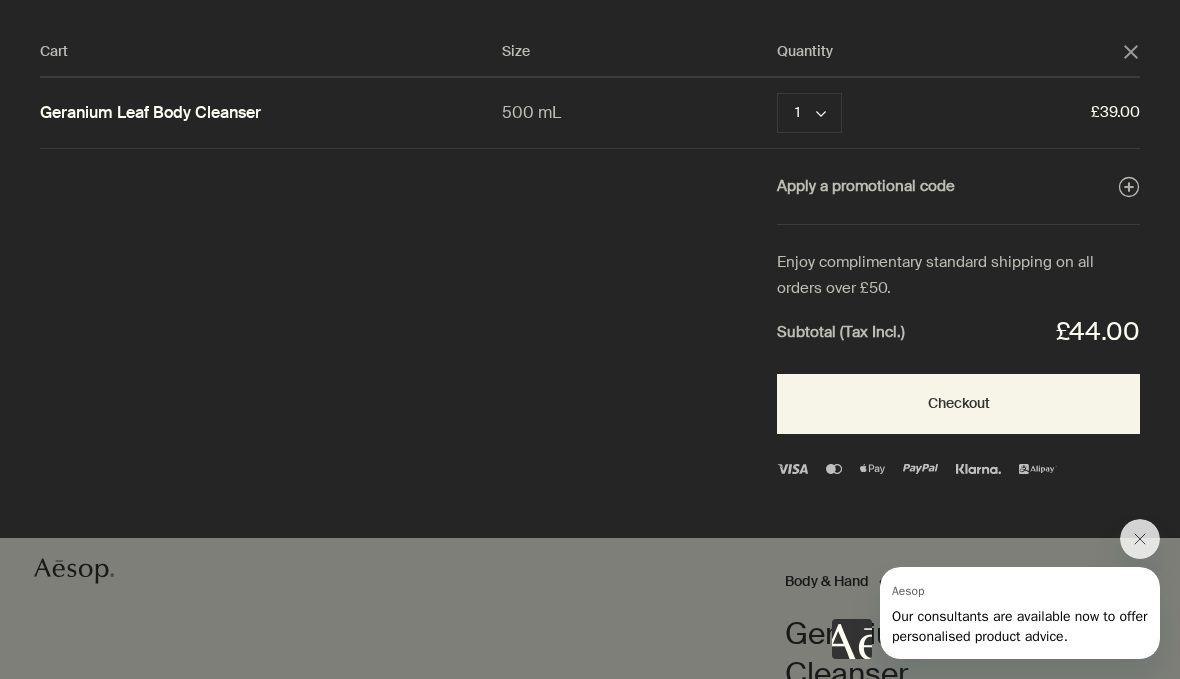 click on "Checkout" at bounding box center (958, 404) 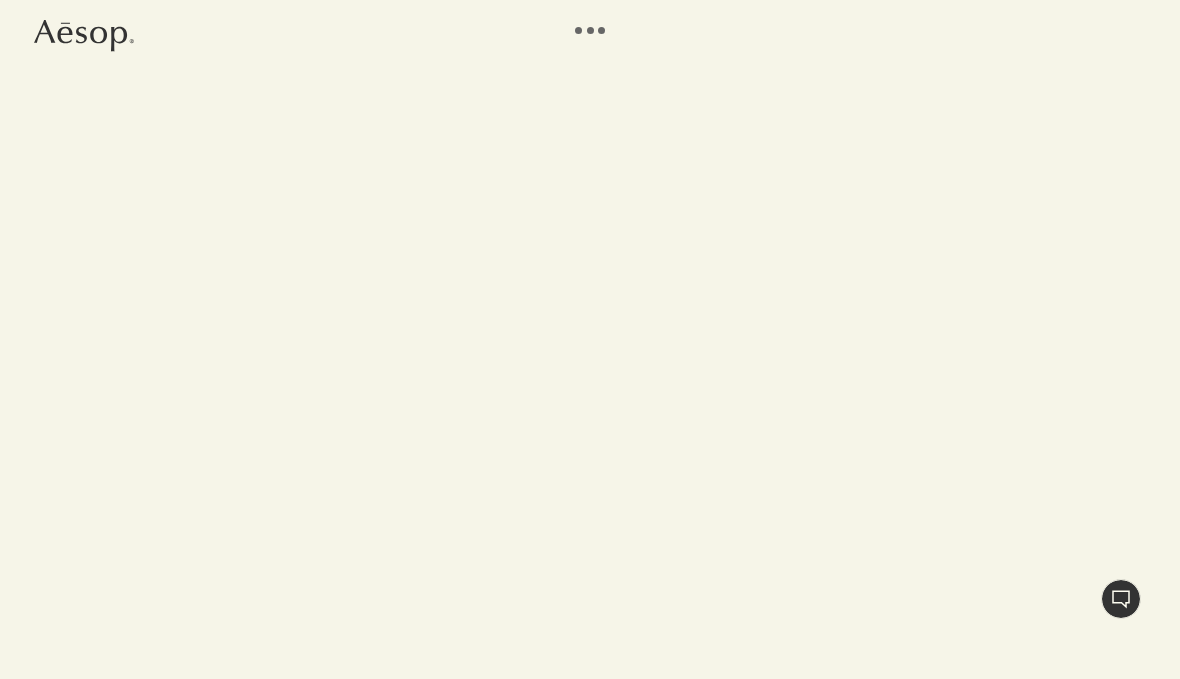 scroll, scrollTop: 0, scrollLeft: 0, axis: both 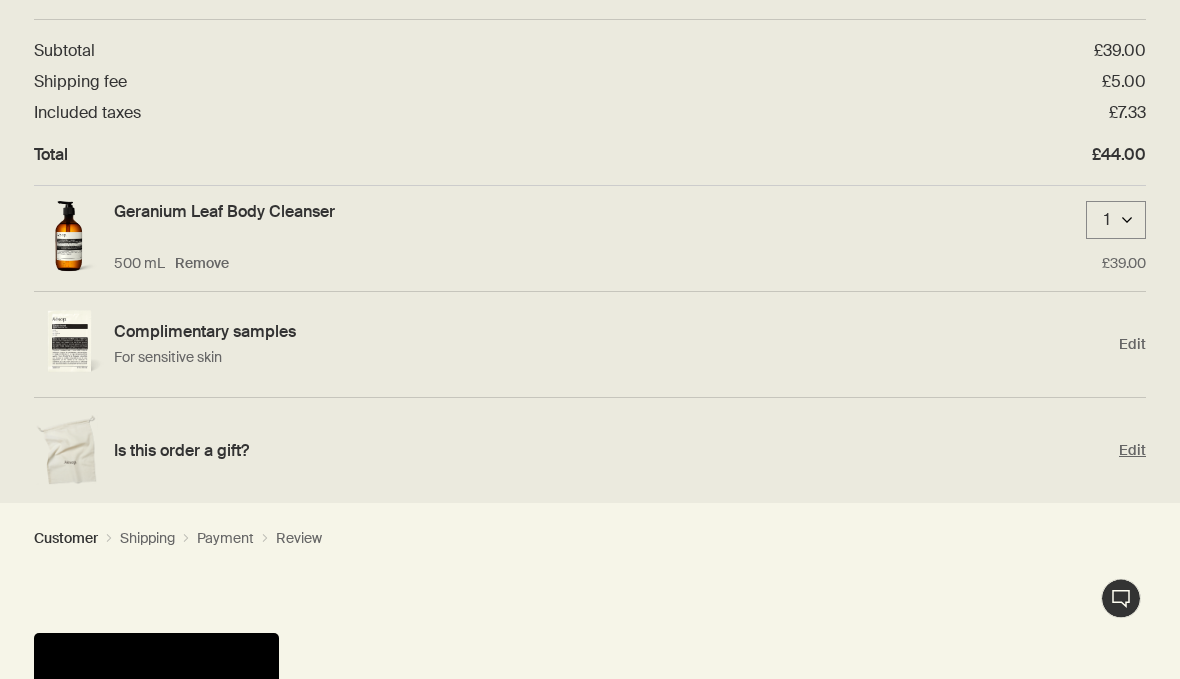 click on "Edit" at bounding box center [1132, 451] 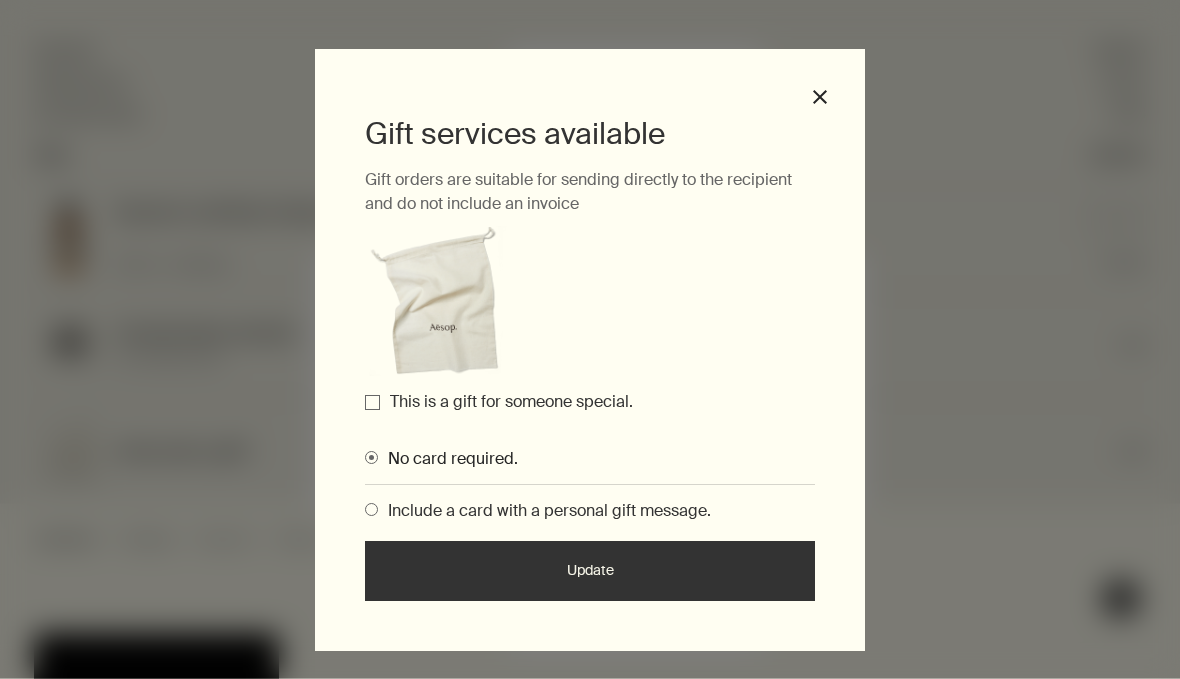 scroll, scrollTop: 118, scrollLeft: 0, axis: vertical 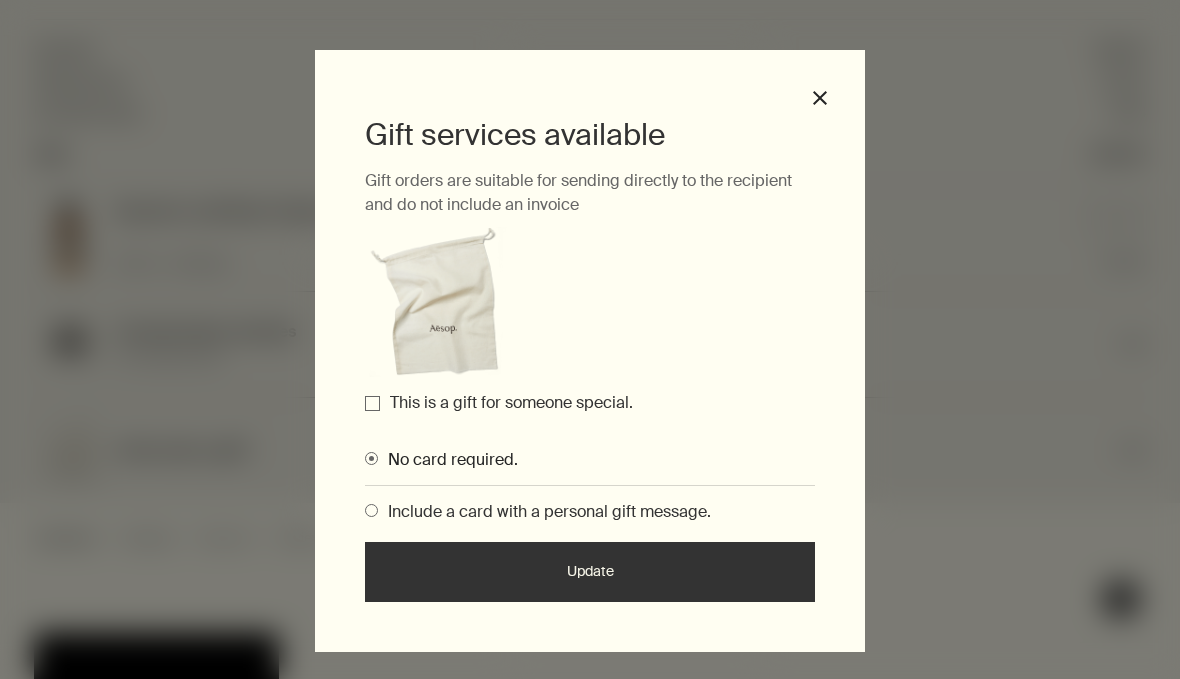 click on "This is a gift for someone special." at bounding box center (372, 403) 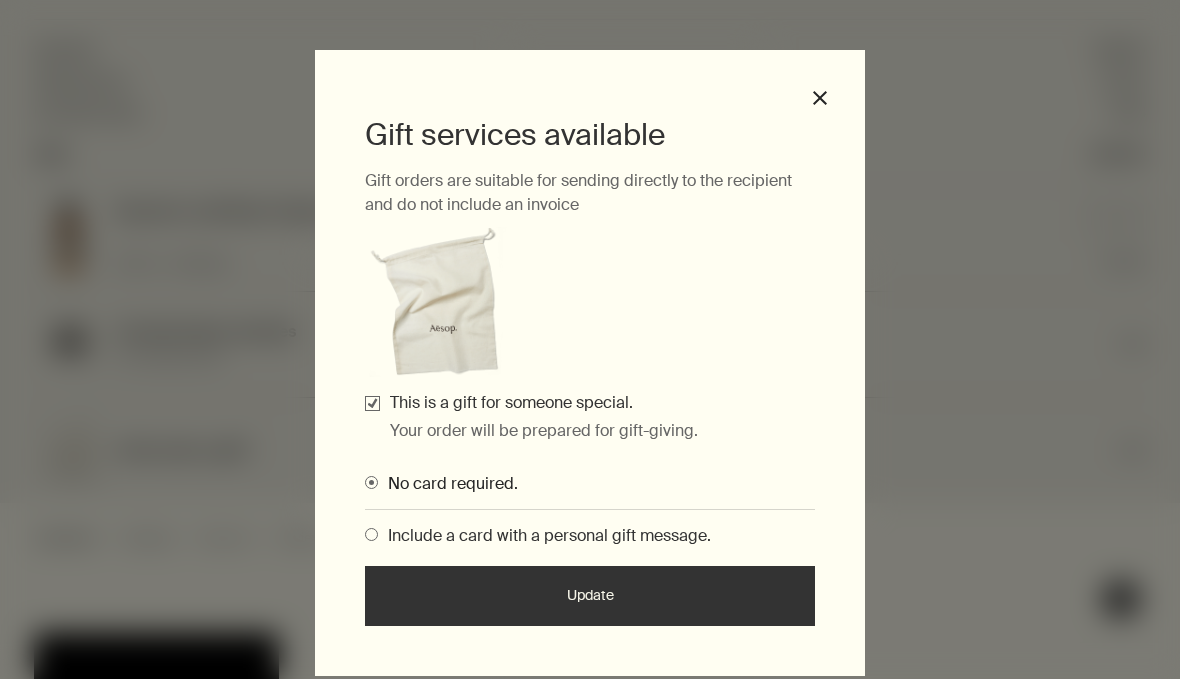 click on "Include a card with a personal gift message." at bounding box center [544, 535] 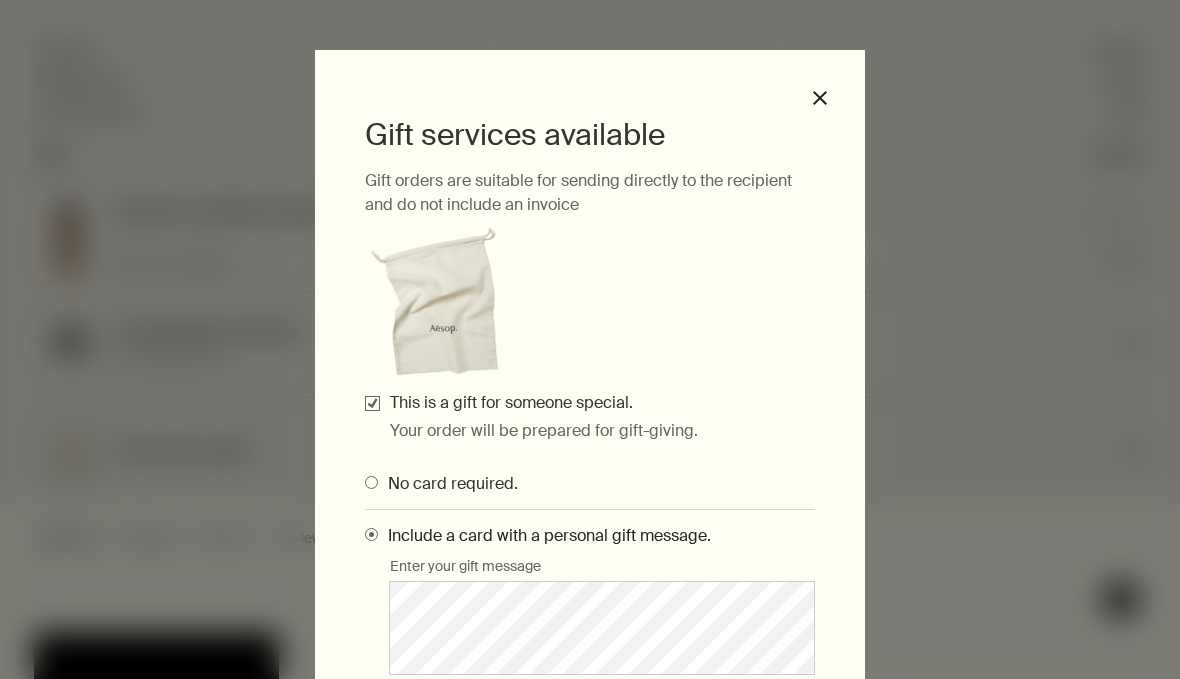 scroll, scrollTop: 148, scrollLeft: 0, axis: vertical 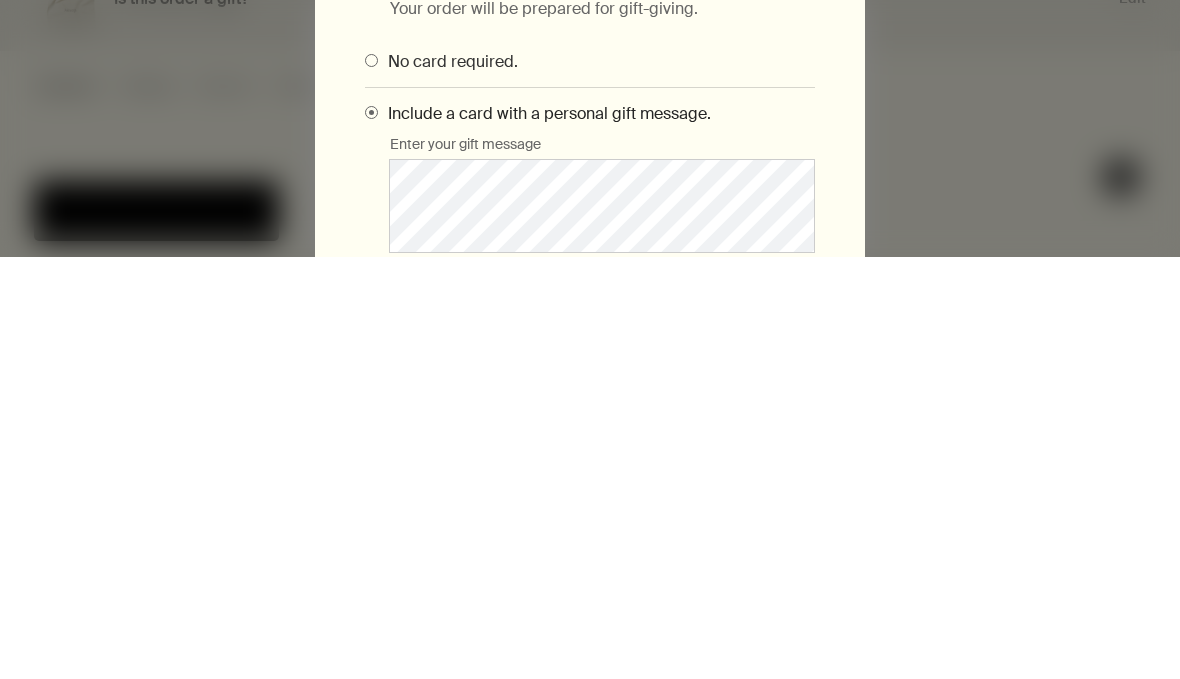 click on "Update" at bounding box center [590, 730] 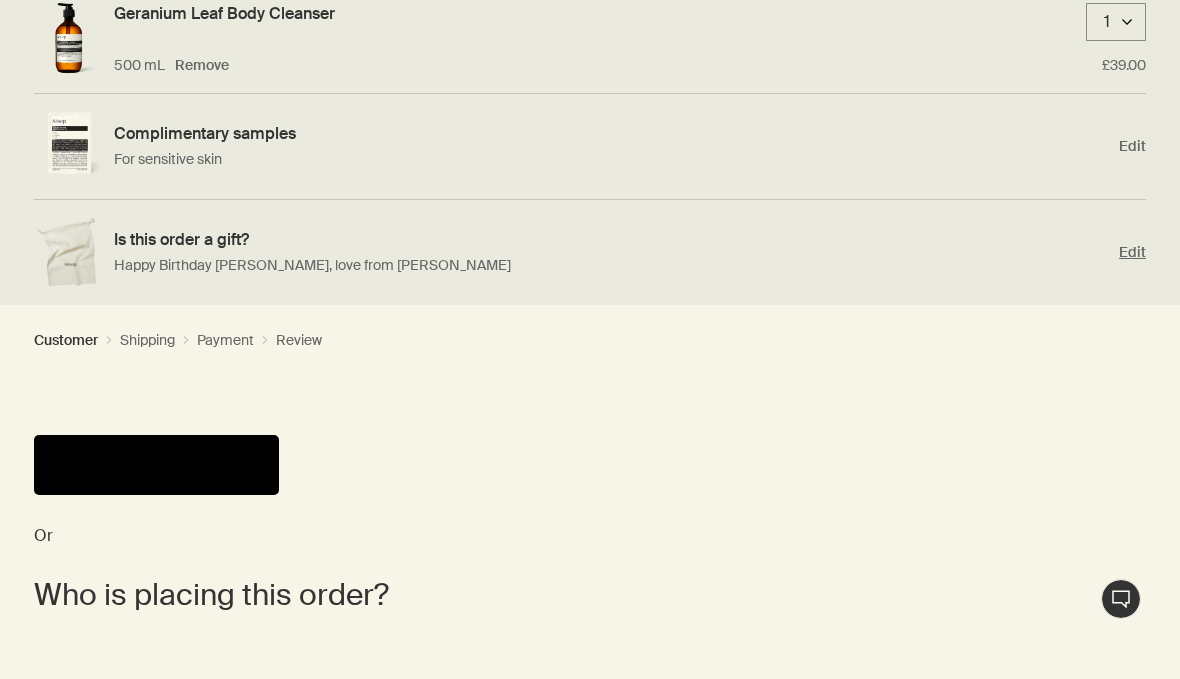 scroll, scrollTop: 315, scrollLeft: 0, axis: vertical 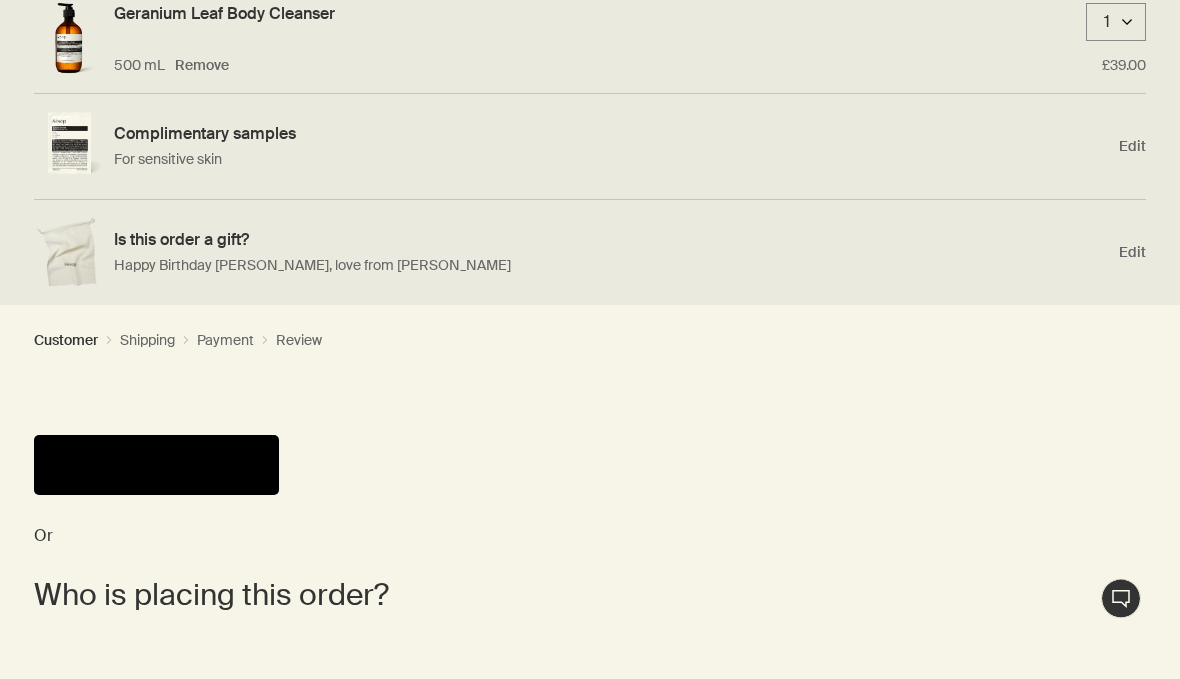 click at bounding box center (156, 466) 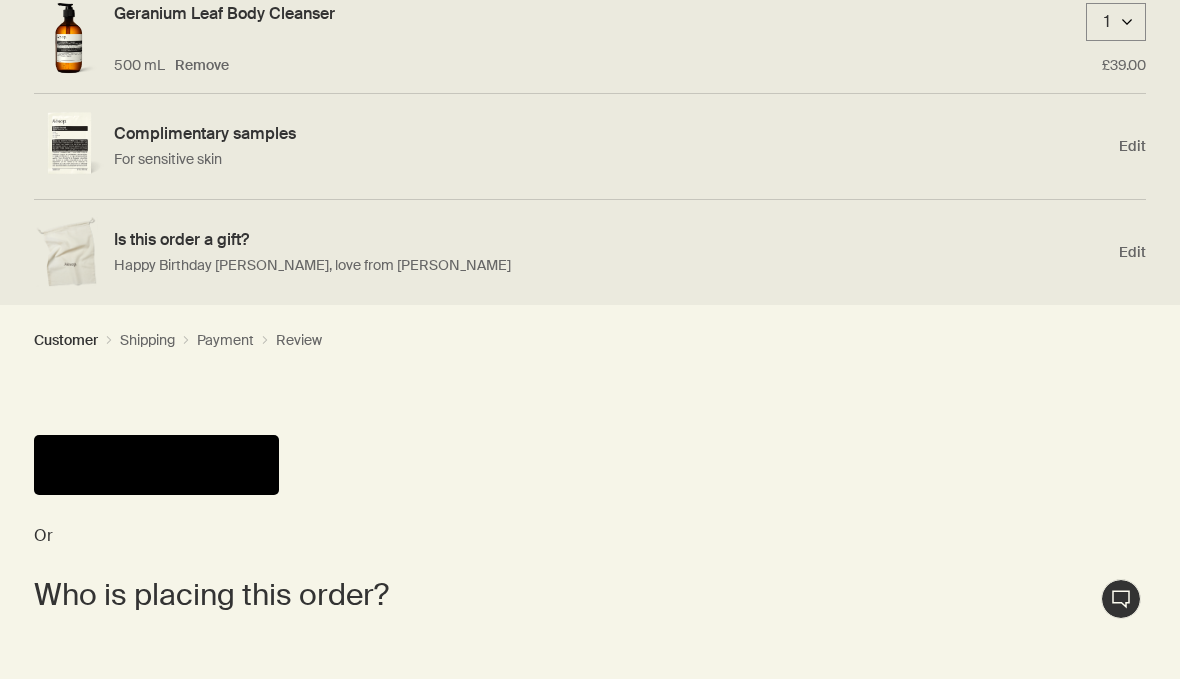scroll, scrollTop: 0, scrollLeft: 0, axis: both 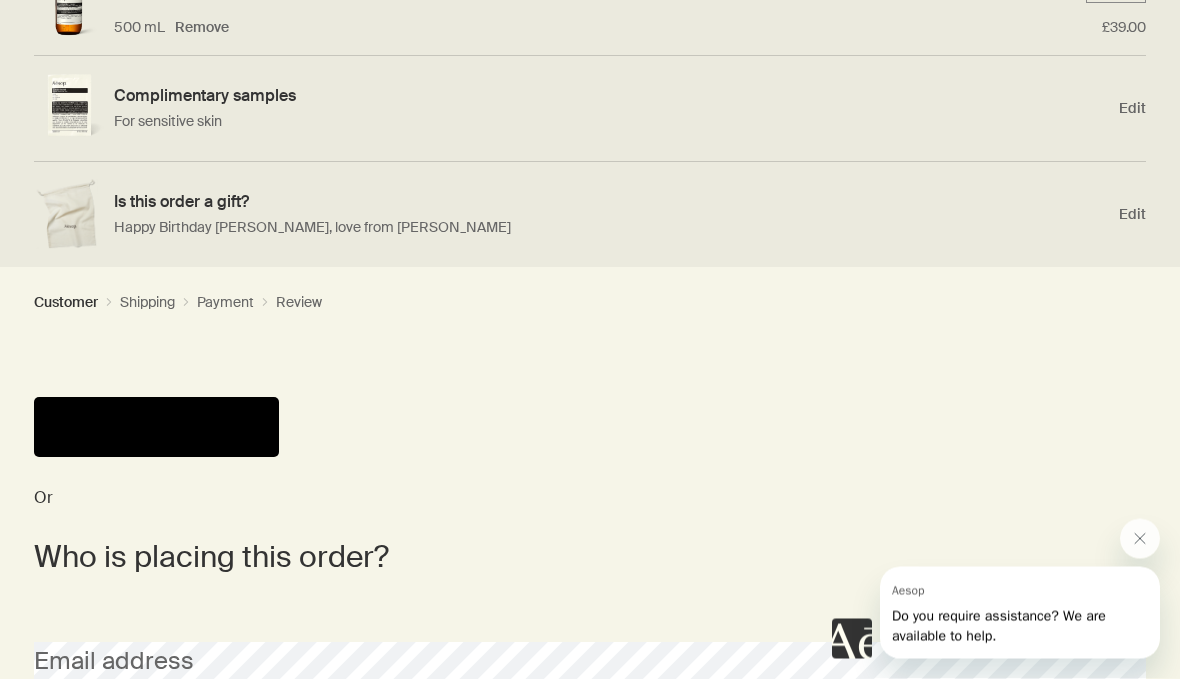 click on "Do you require assistance? We are available to help." at bounding box center [999, 625] 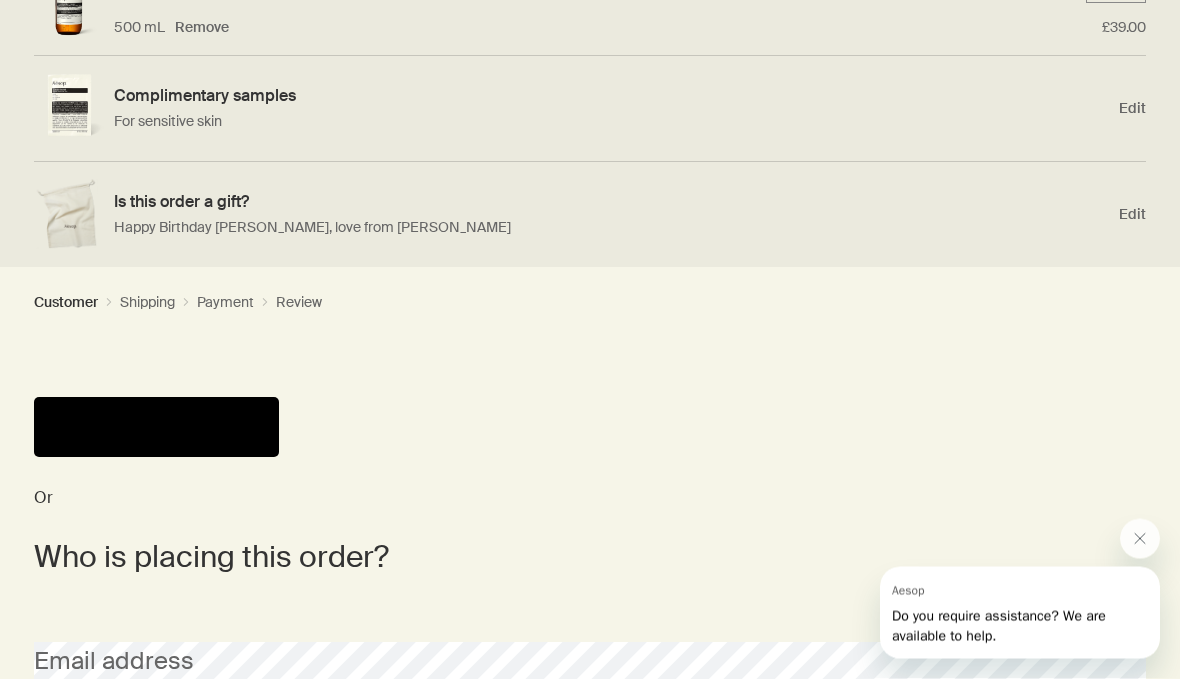 scroll, scrollTop: 354, scrollLeft: 0, axis: vertical 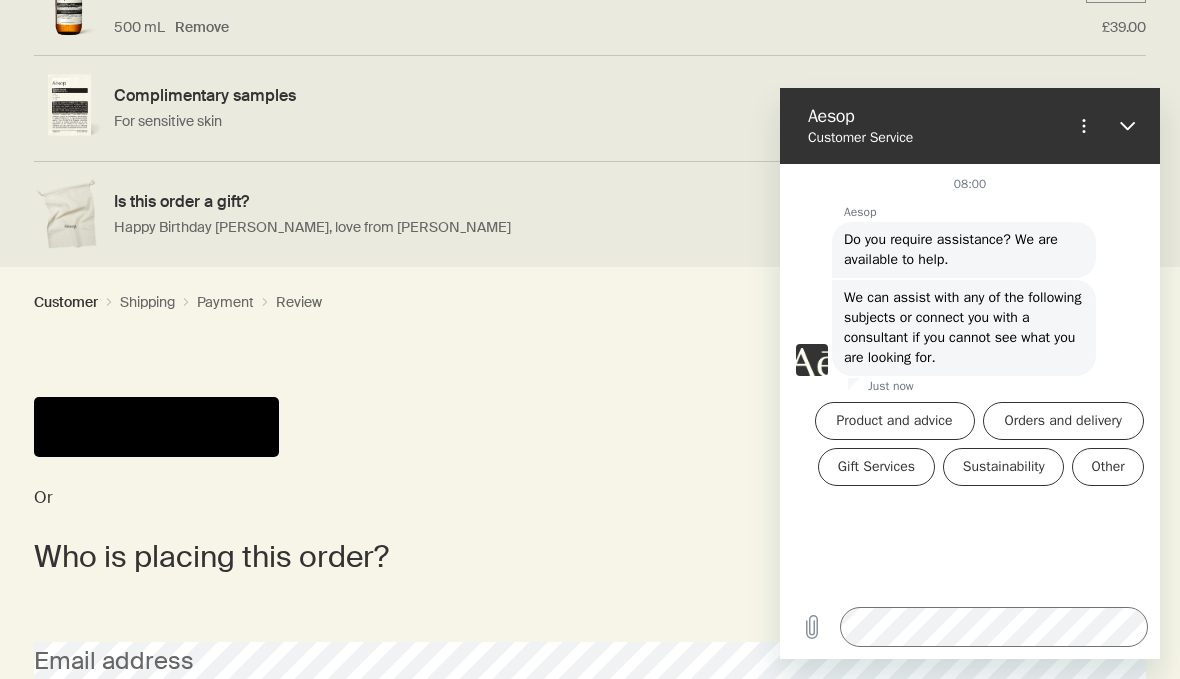 click on "Orders and delivery" at bounding box center (1063, 421) 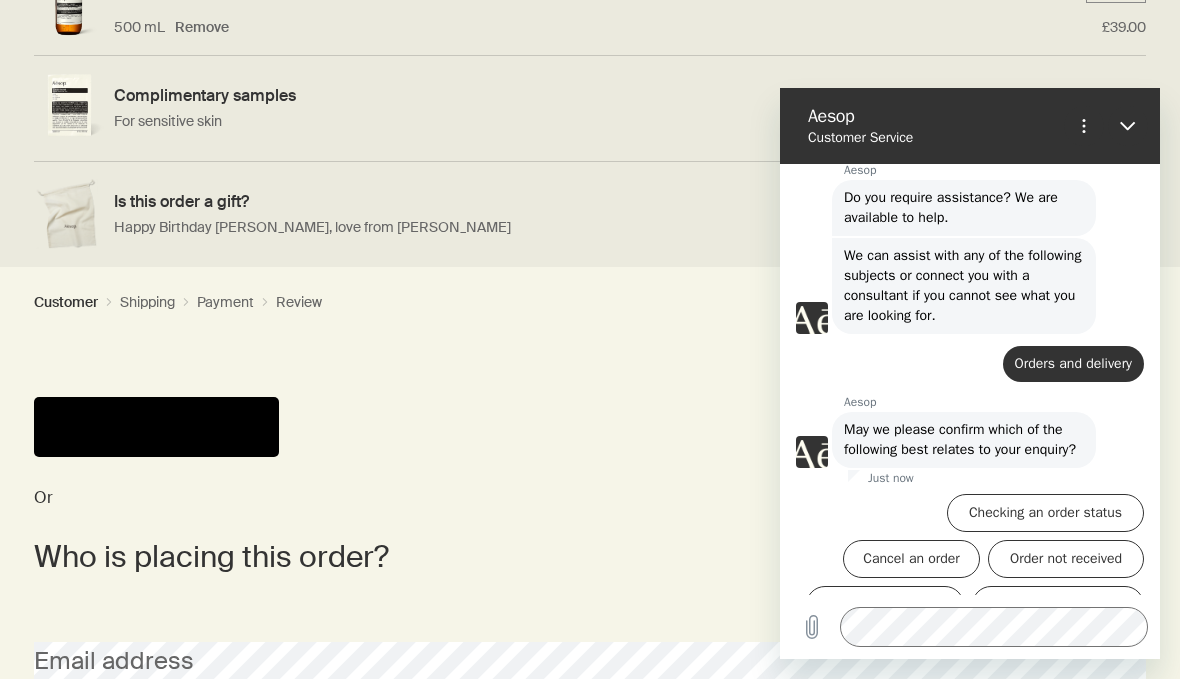 scroll, scrollTop: 50, scrollLeft: 0, axis: vertical 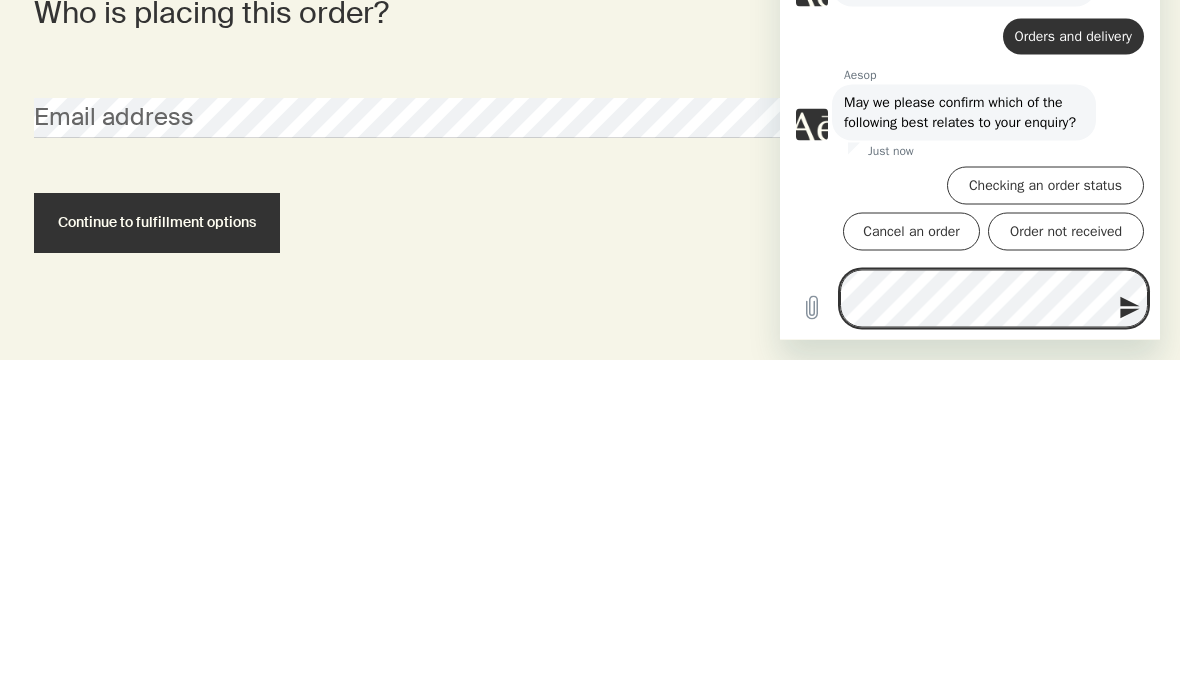 click 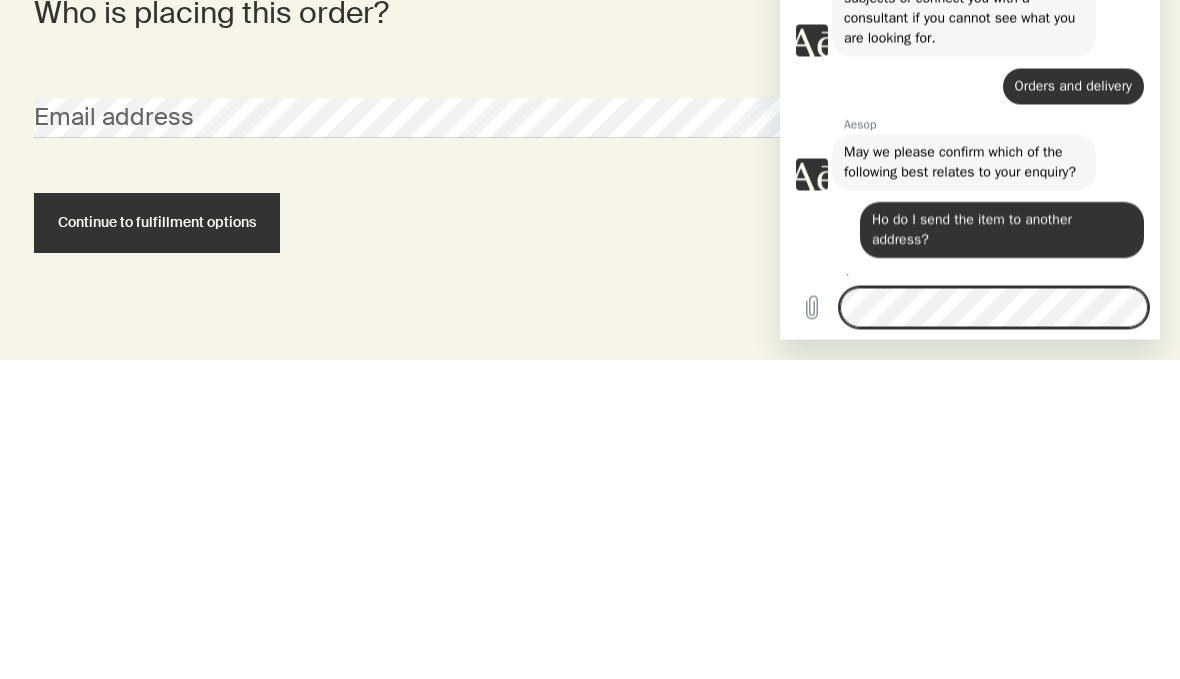 scroll, scrollTop: 0, scrollLeft: 0, axis: both 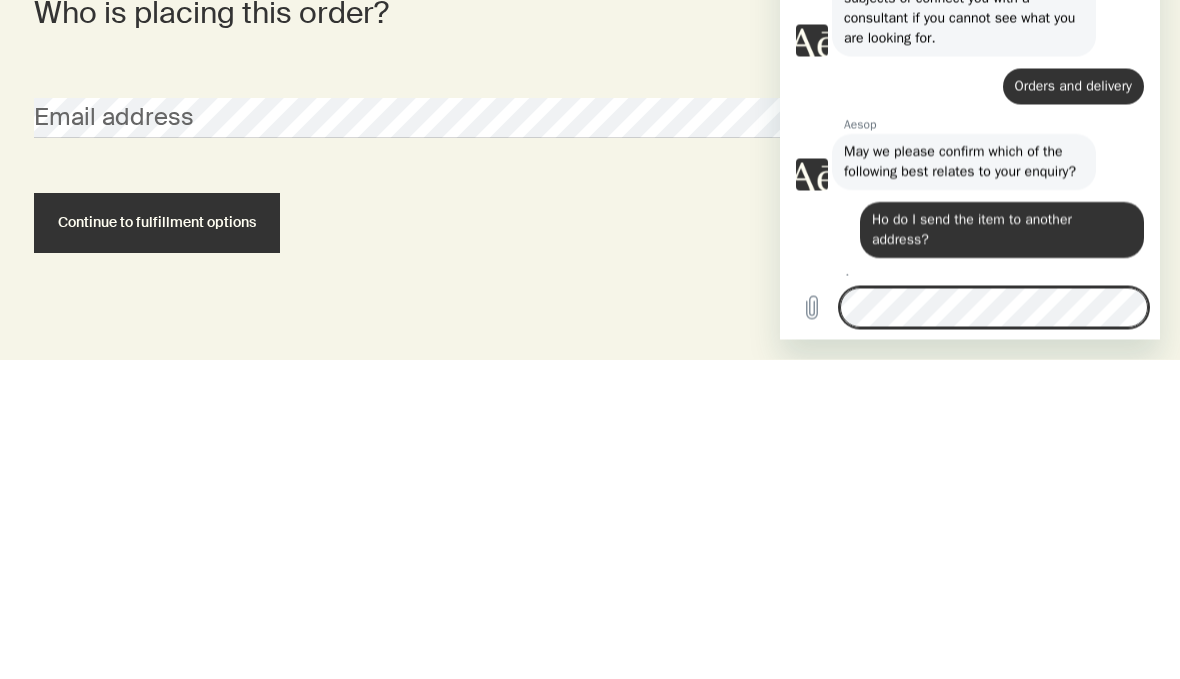 click on "Continue to fulfillment options" at bounding box center [590, 543] 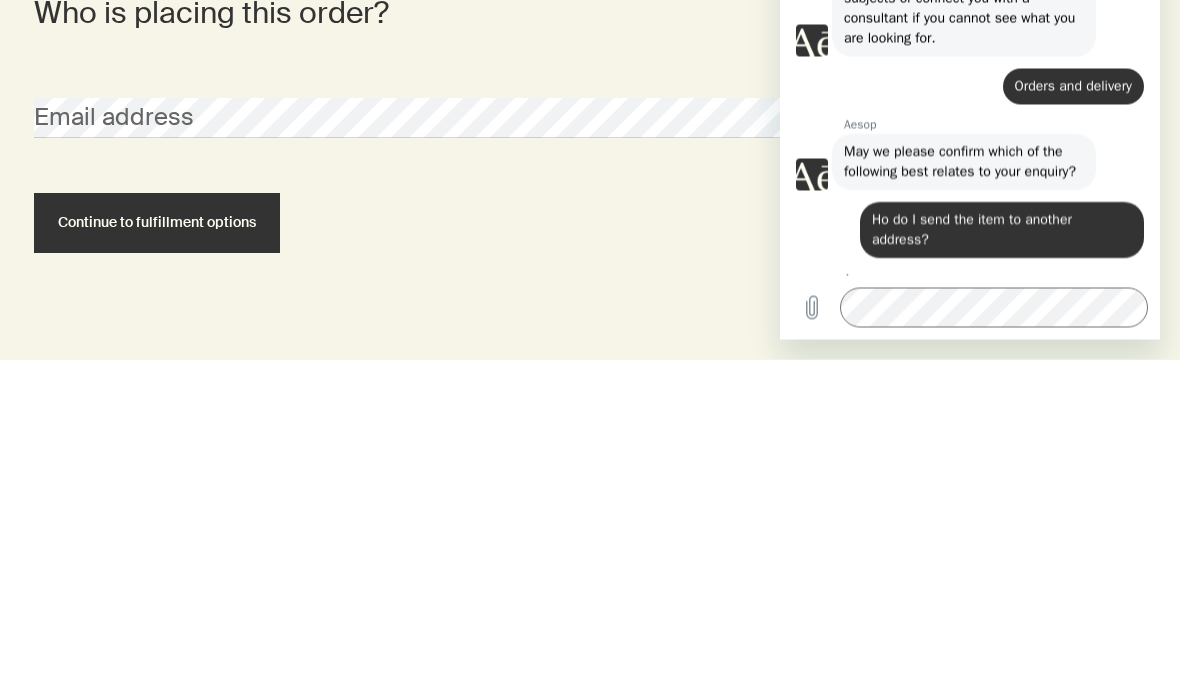scroll, scrollTop: 679, scrollLeft: 0, axis: vertical 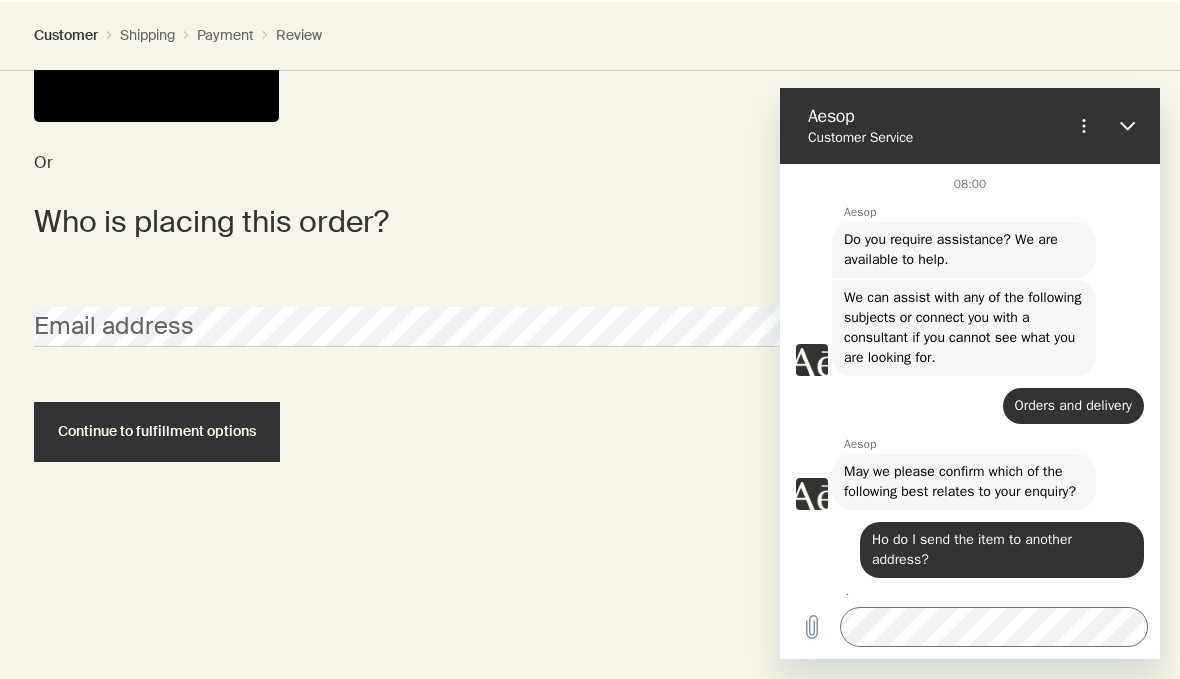 click 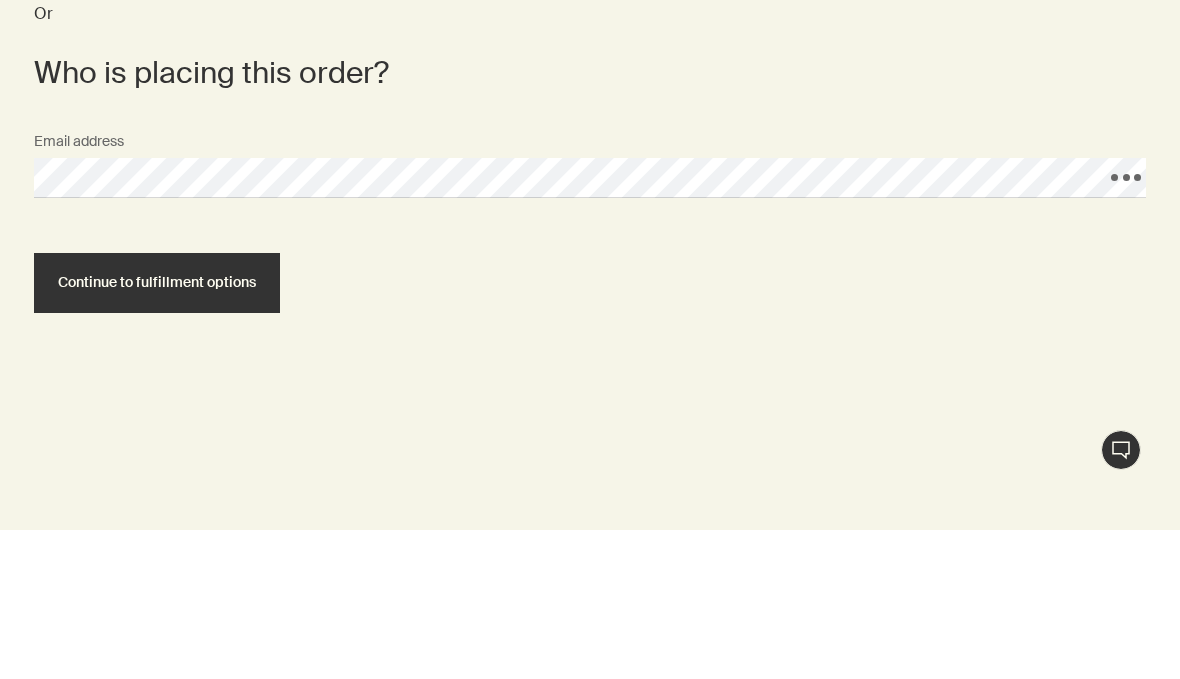 click on "Continue to fulfillment options" at bounding box center [157, 431] 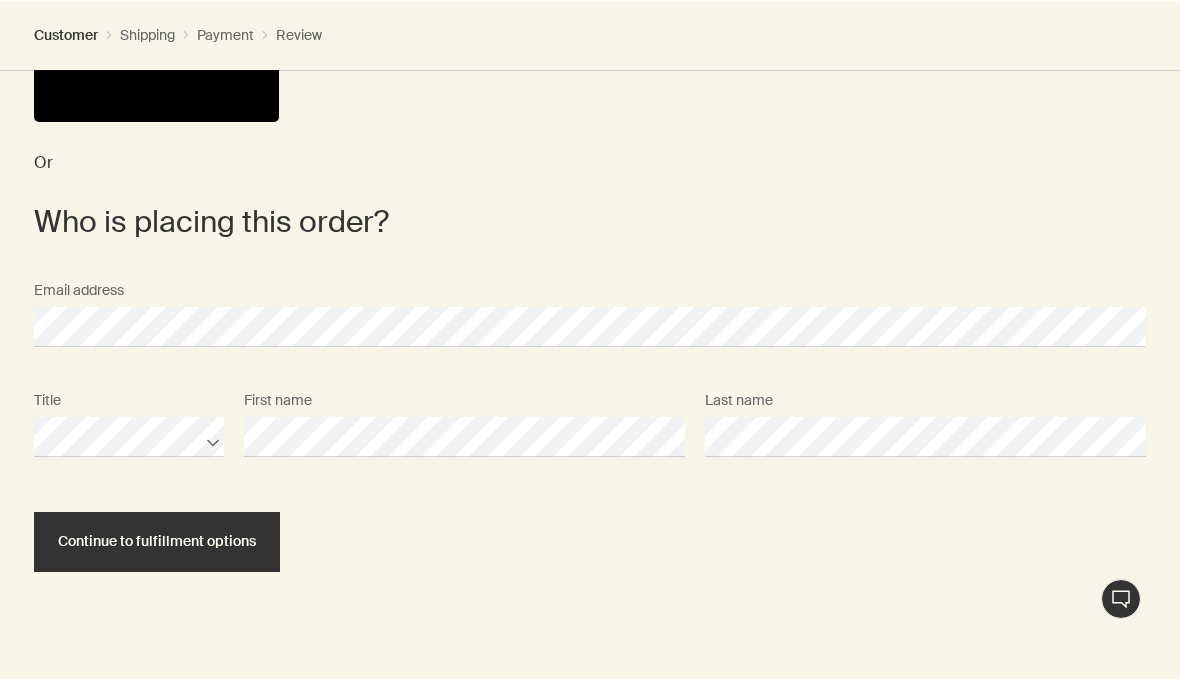click on "Continue to fulfillment options" at bounding box center [157, 541] 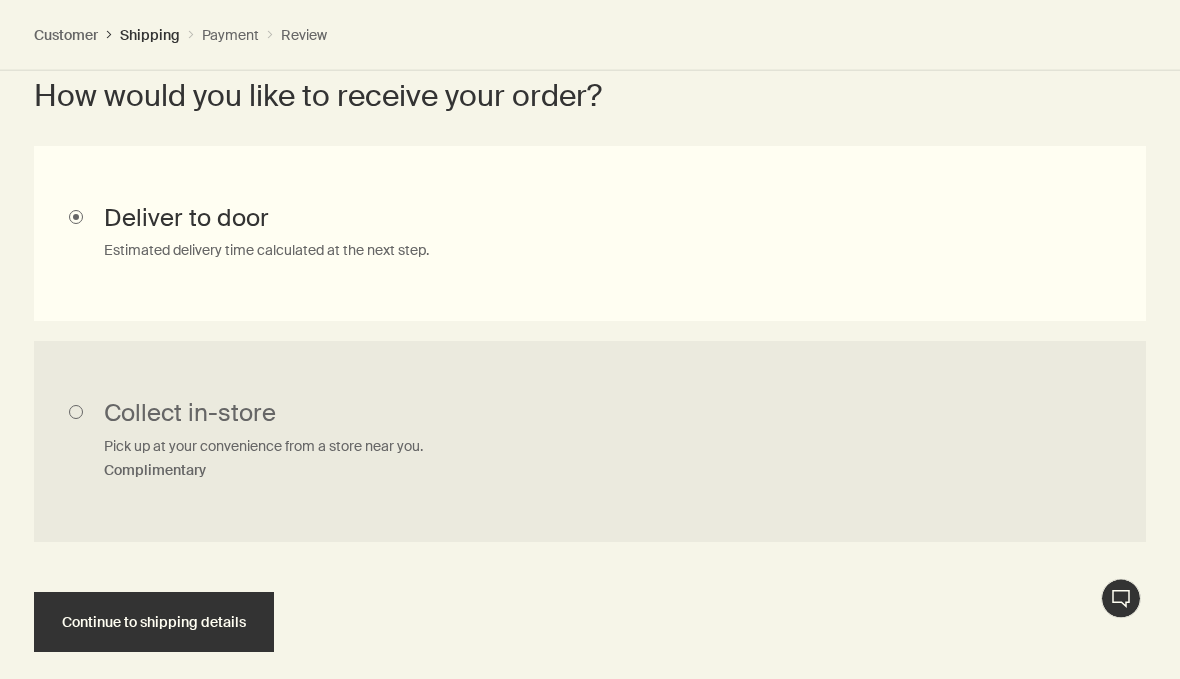 scroll, scrollTop: 1112, scrollLeft: 0, axis: vertical 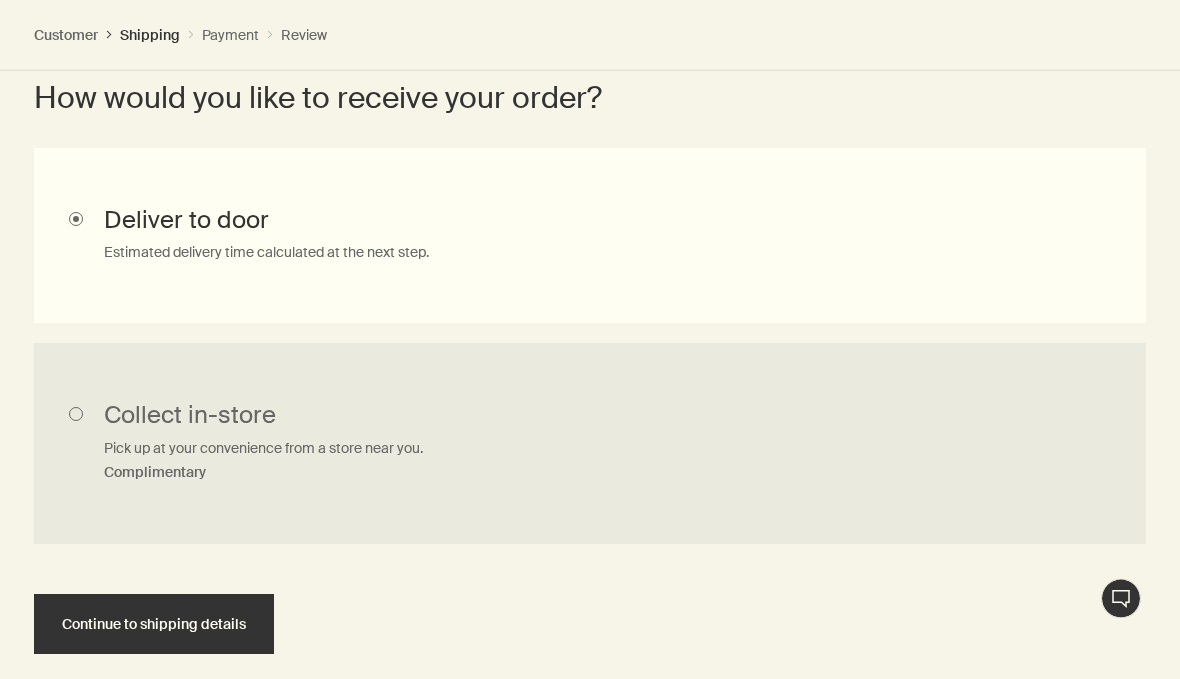 click on "Continue to shipping details" at bounding box center (154, 625) 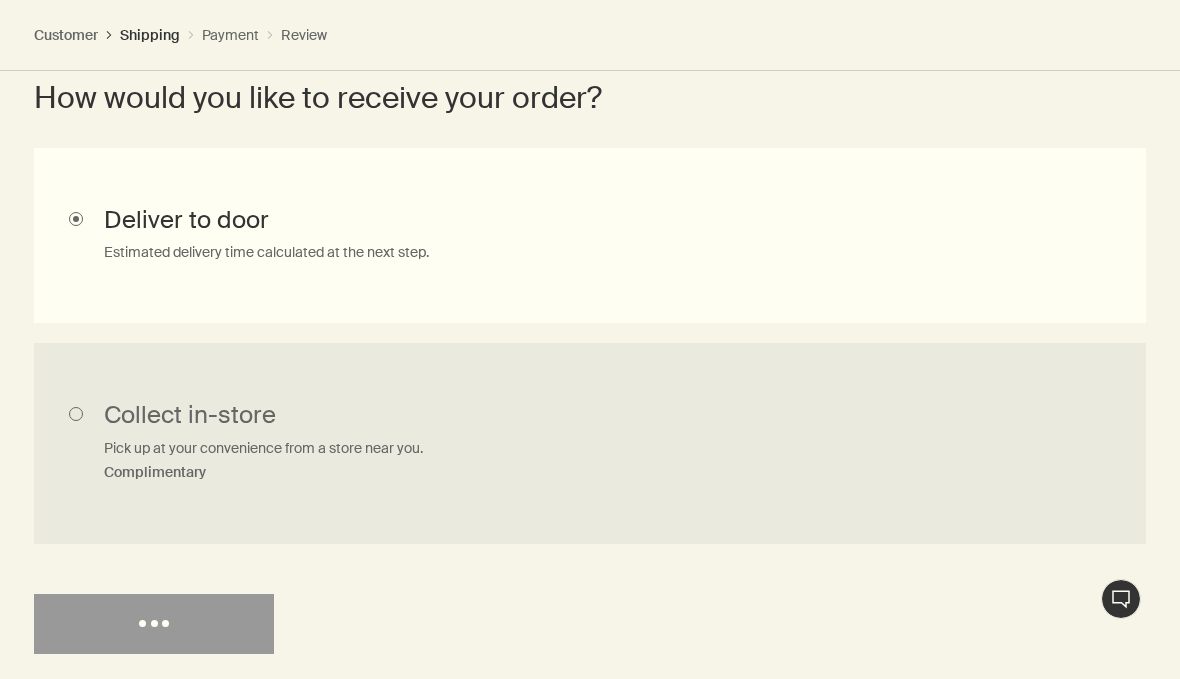 scroll, scrollTop: 0, scrollLeft: 0, axis: both 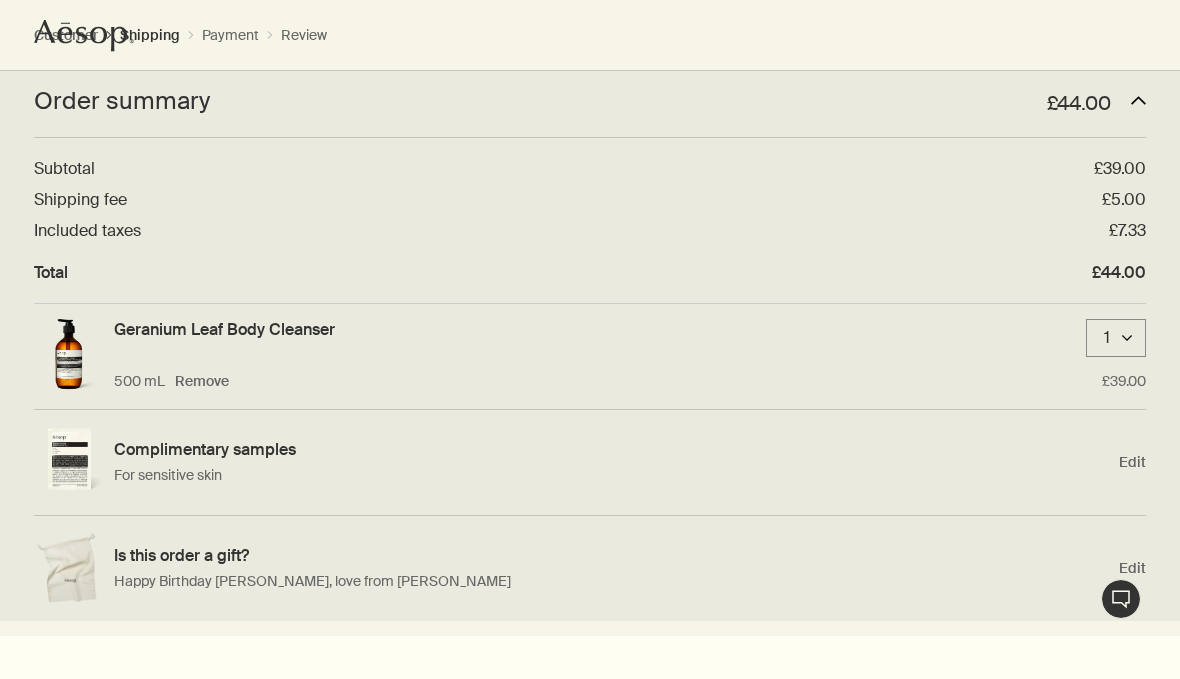 select on "GB" 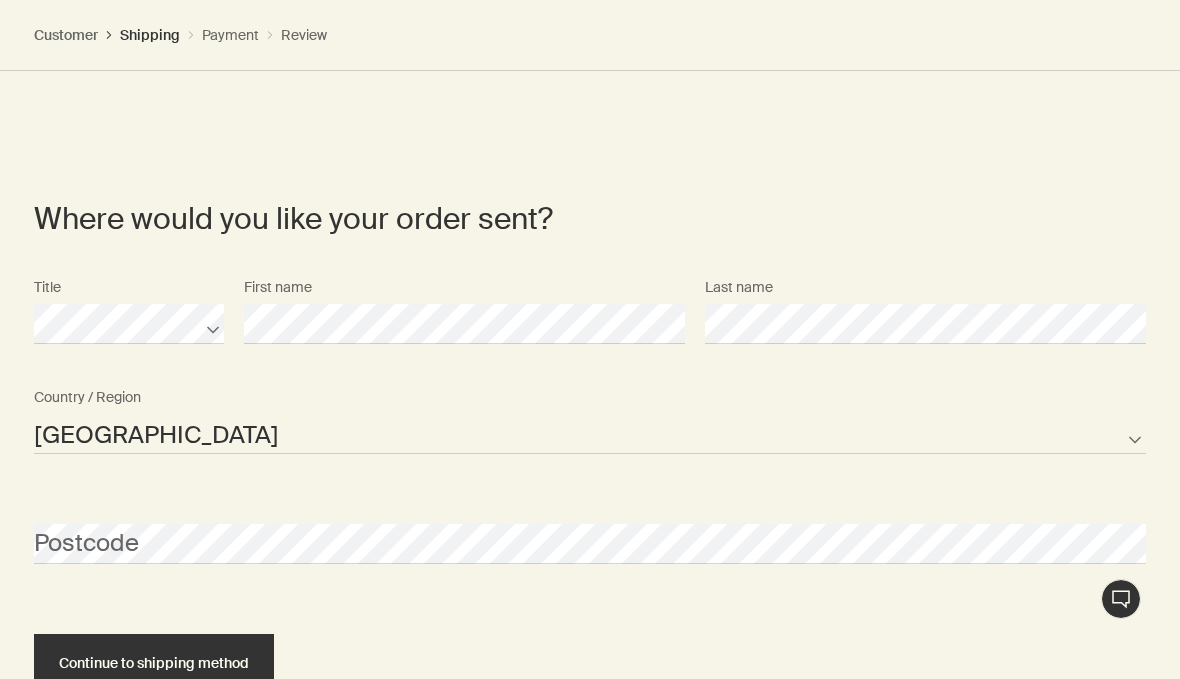 scroll, scrollTop: 1412, scrollLeft: 0, axis: vertical 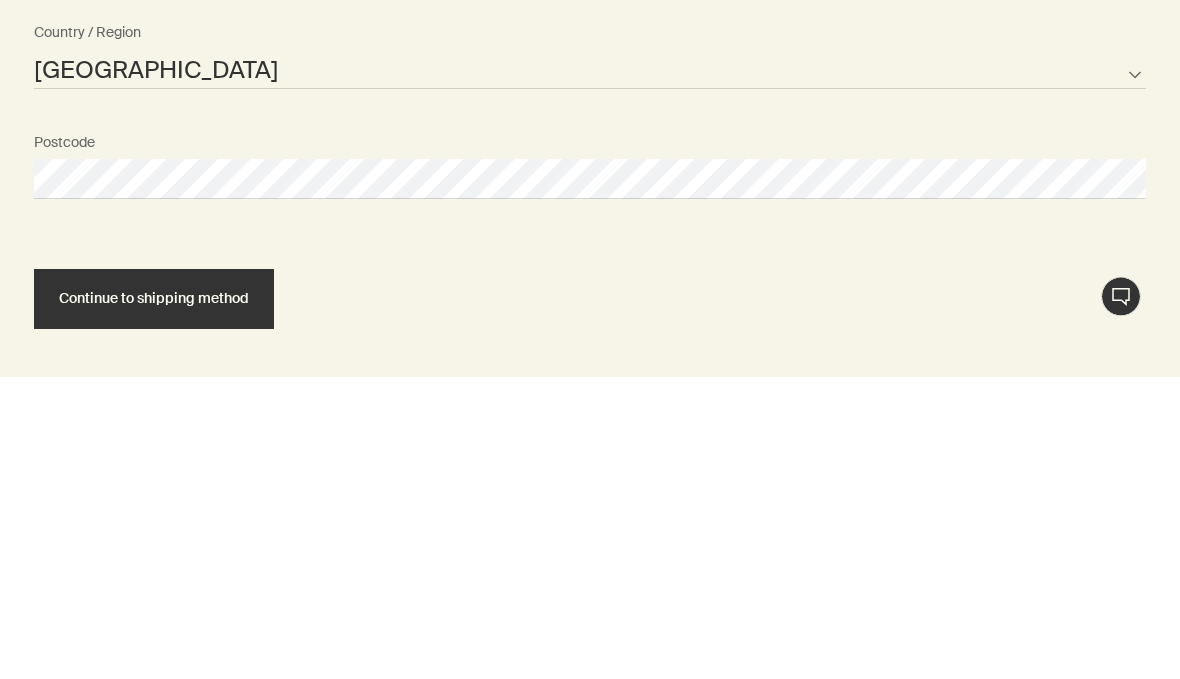 select on "GB" 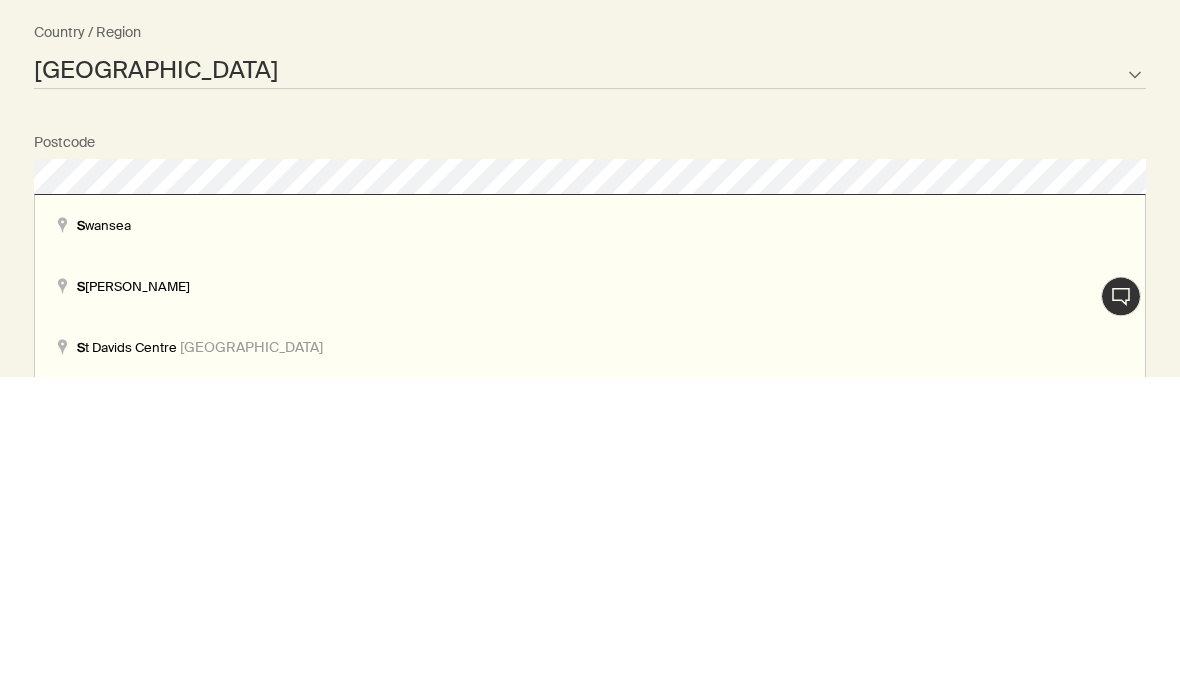 scroll, scrollTop: 1775, scrollLeft: 0, axis: vertical 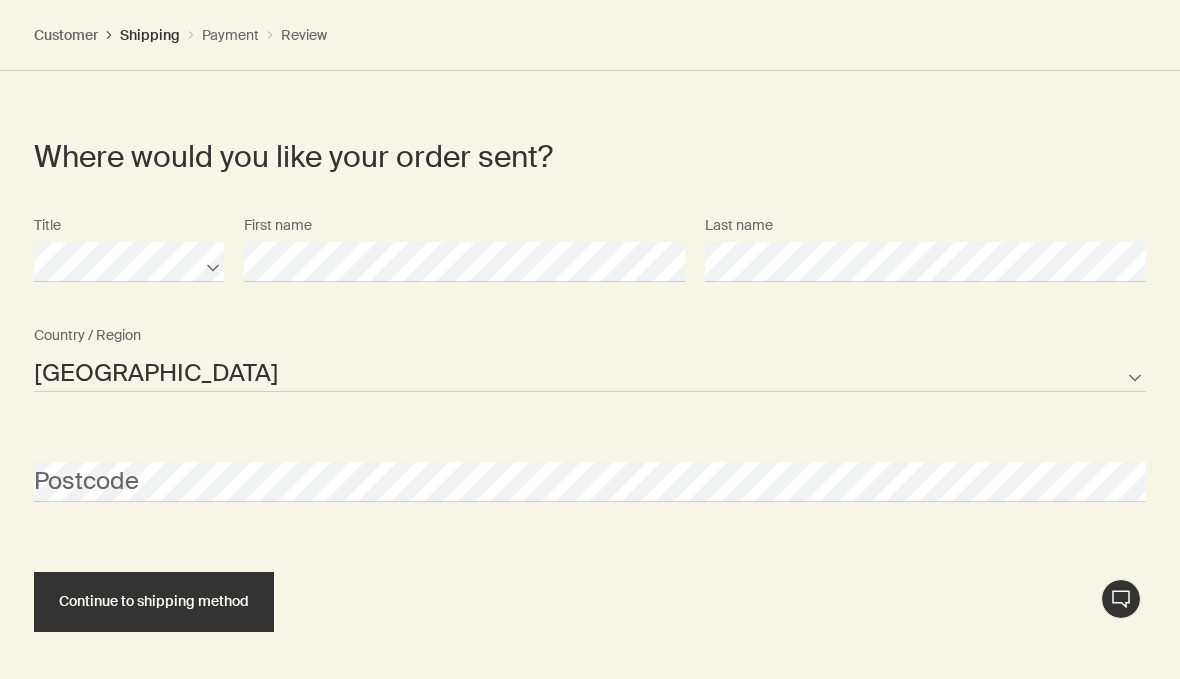 click on "Postcode" at bounding box center [590, 464] 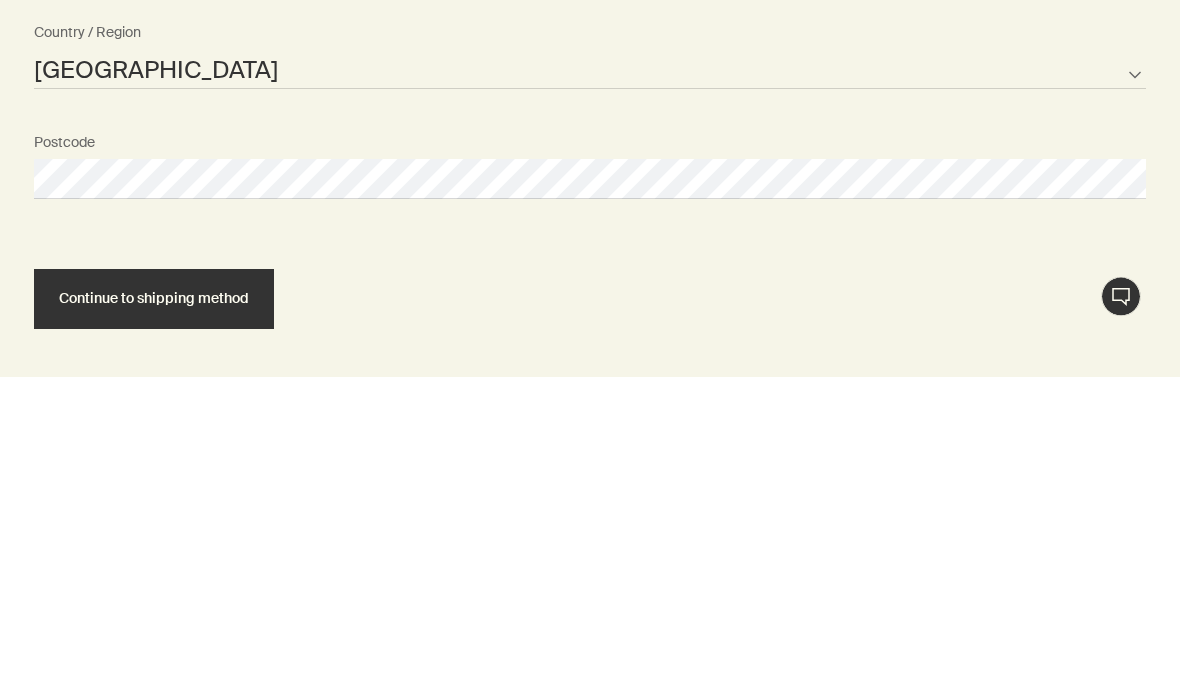 select on "GB" 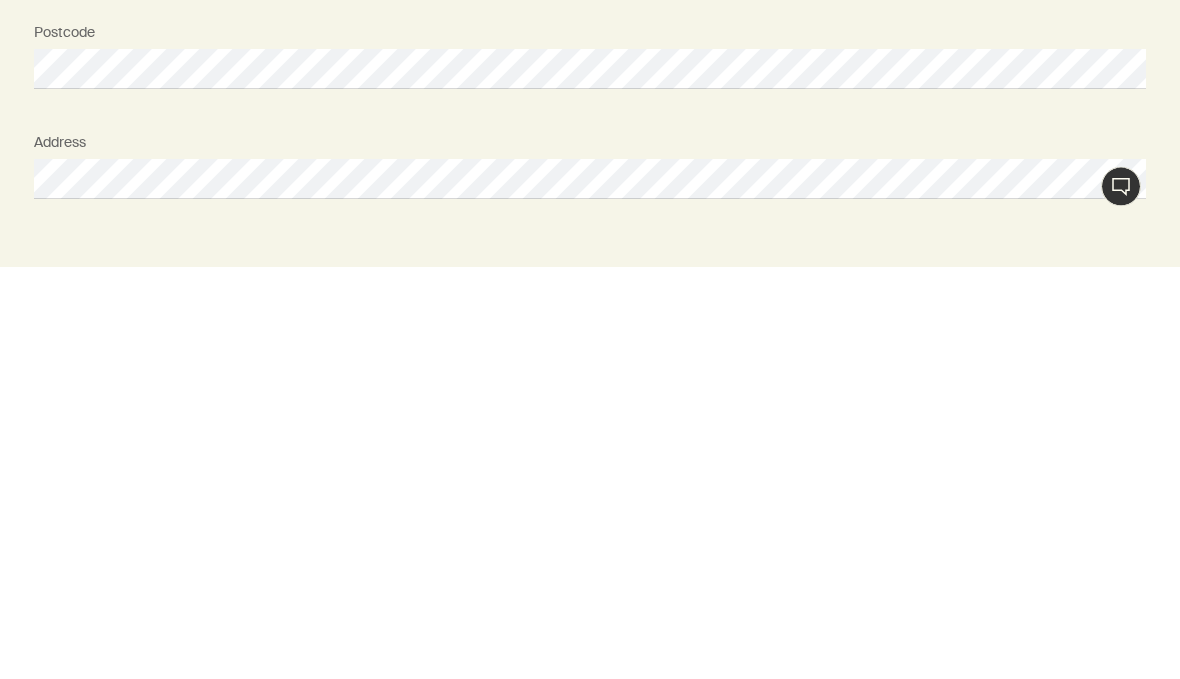 scroll, scrollTop: 1885, scrollLeft: 0, axis: vertical 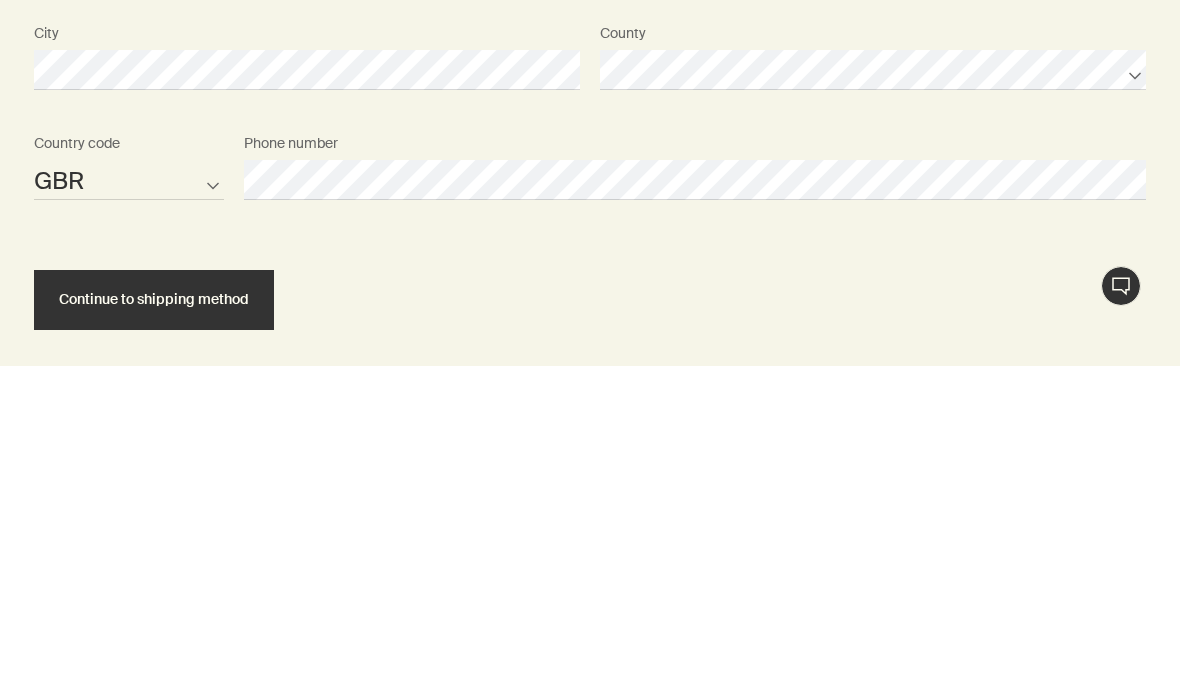 click on "Continue to shipping method" at bounding box center [154, 612] 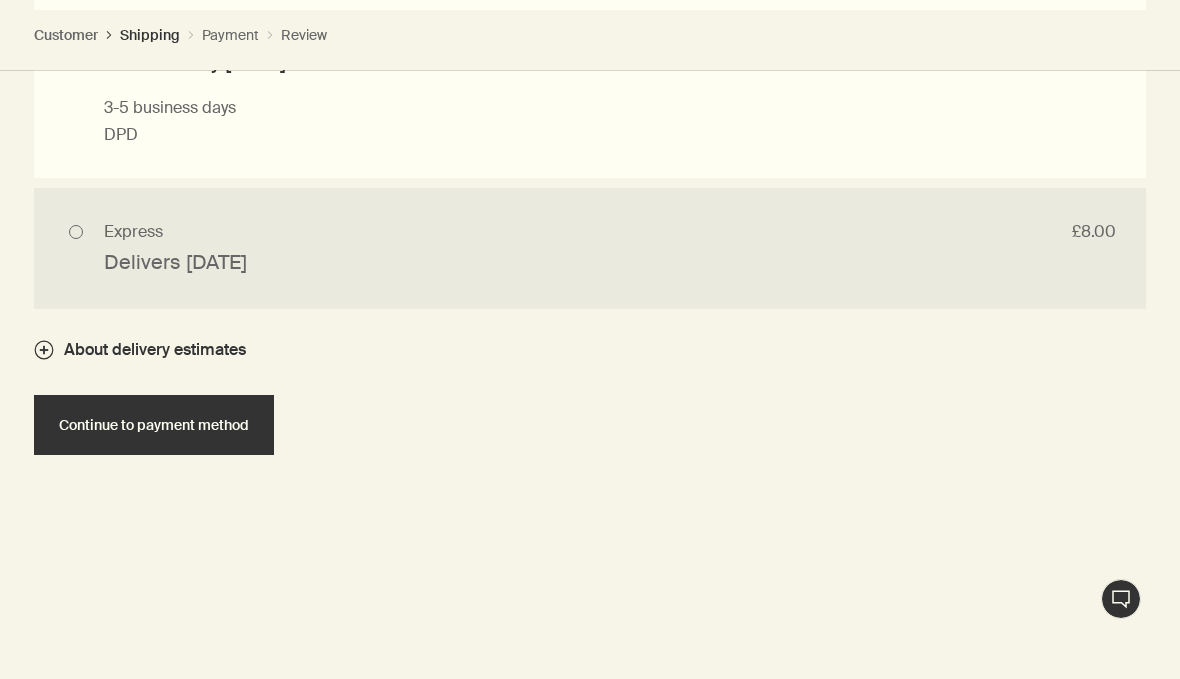 scroll, scrollTop: 2574, scrollLeft: 0, axis: vertical 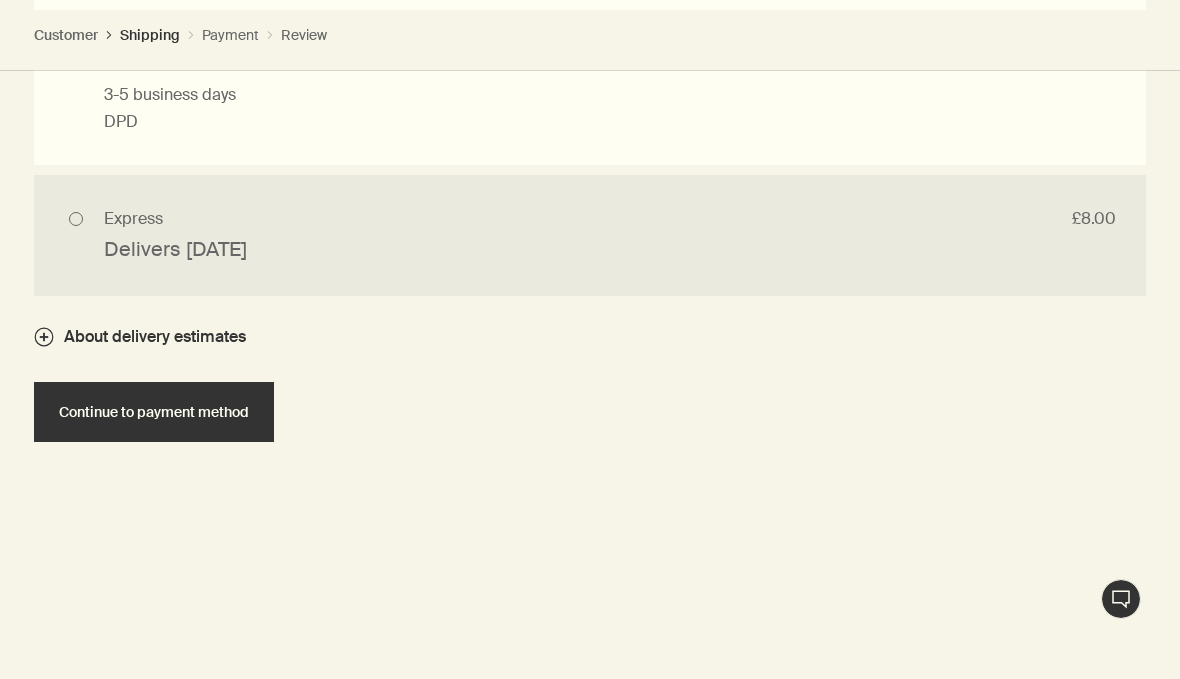 click on "Continue to payment method" at bounding box center (154, 412) 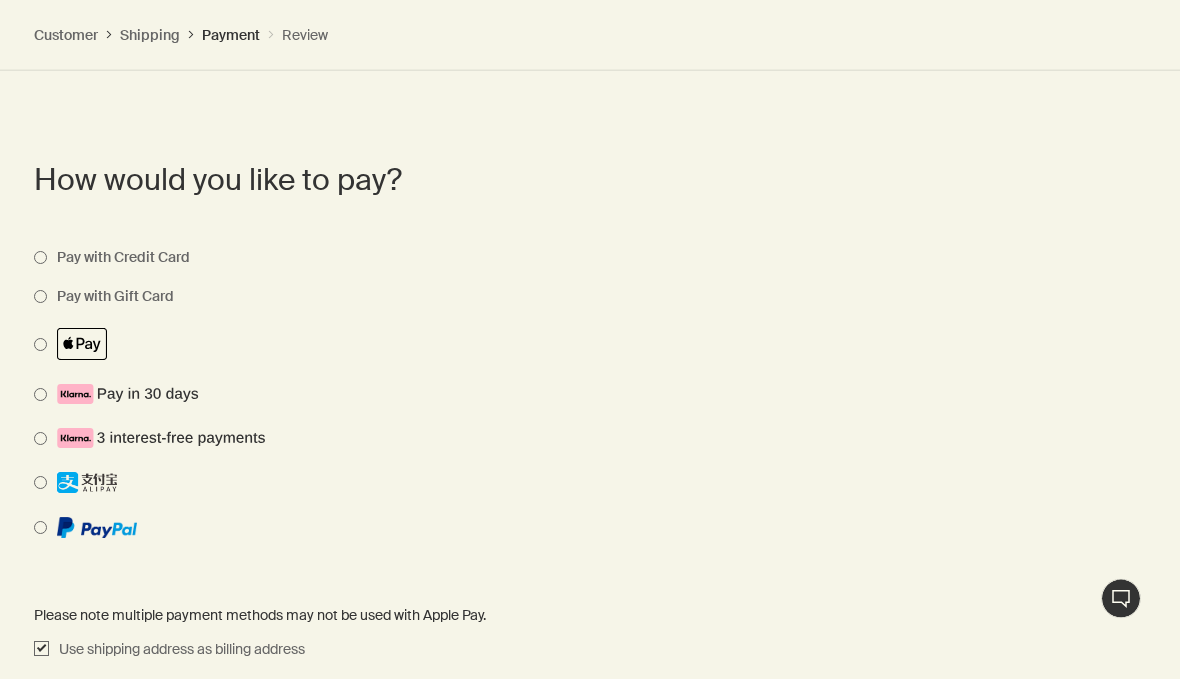 scroll, scrollTop: 2172, scrollLeft: 0, axis: vertical 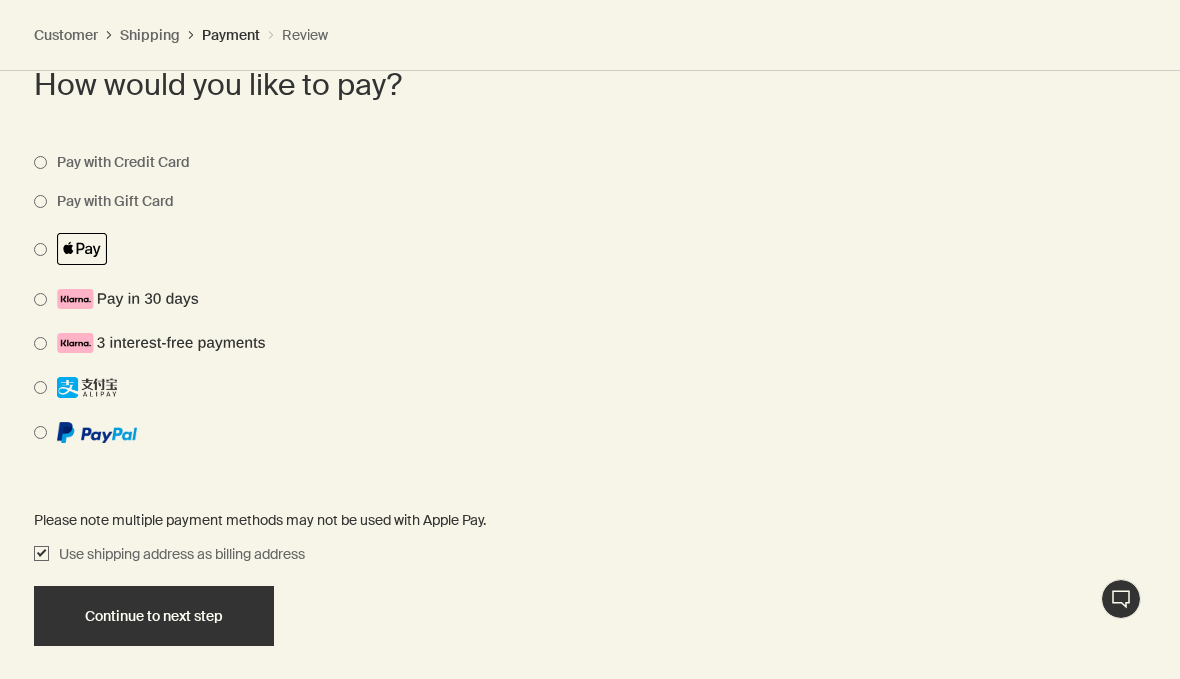 click on "Continue to next step" at bounding box center (154, 616) 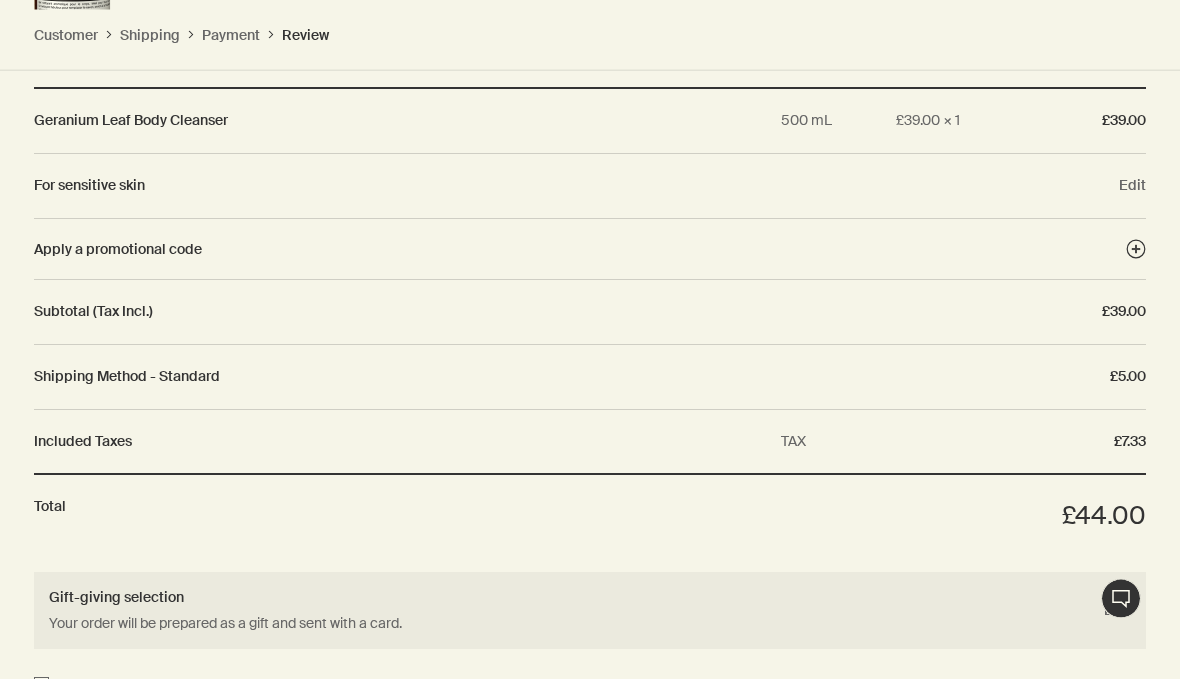 scroll, scrollTop: 3012, scrollLeft: 0, axis: vertical 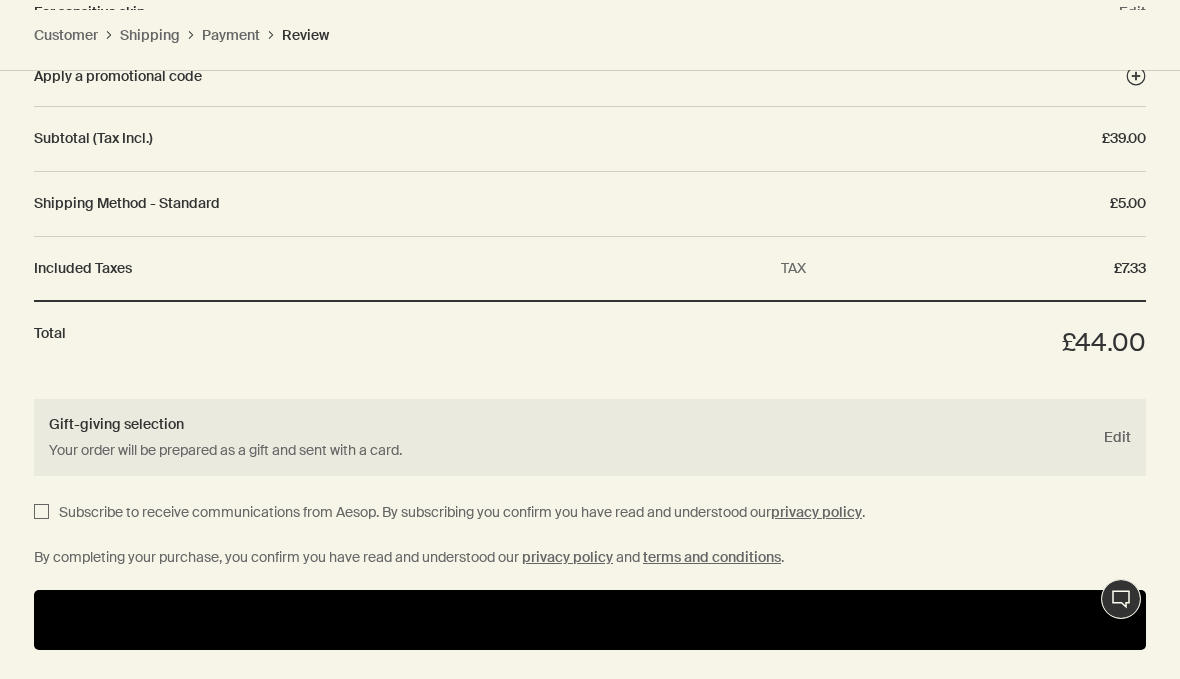 click at bounding box center (590, 620) 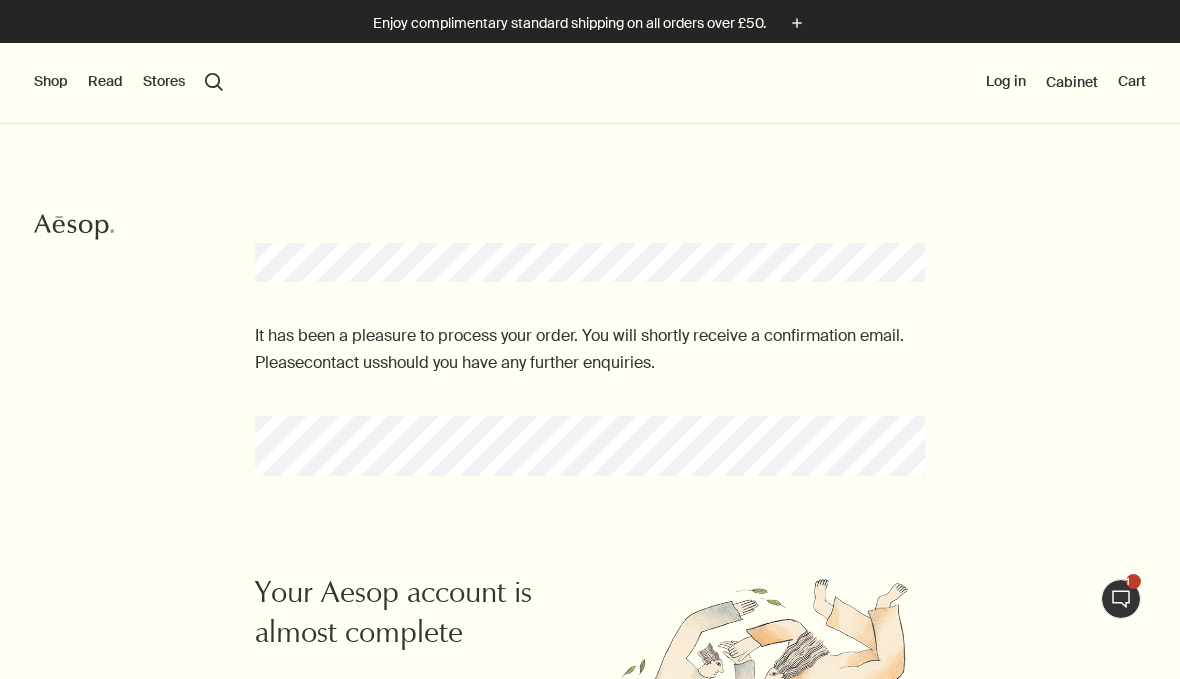 scroll, scrollTop: 0, scrollLeft: 0, axis: both 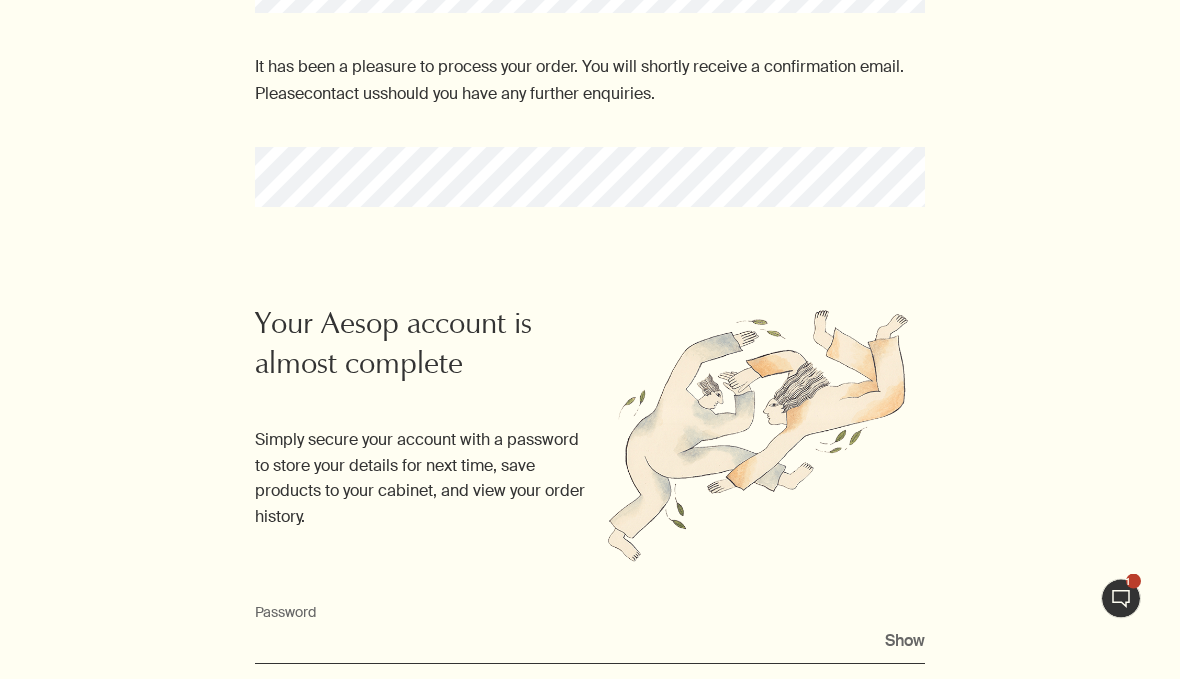 click on "Password" at bounding box center [590, 646] 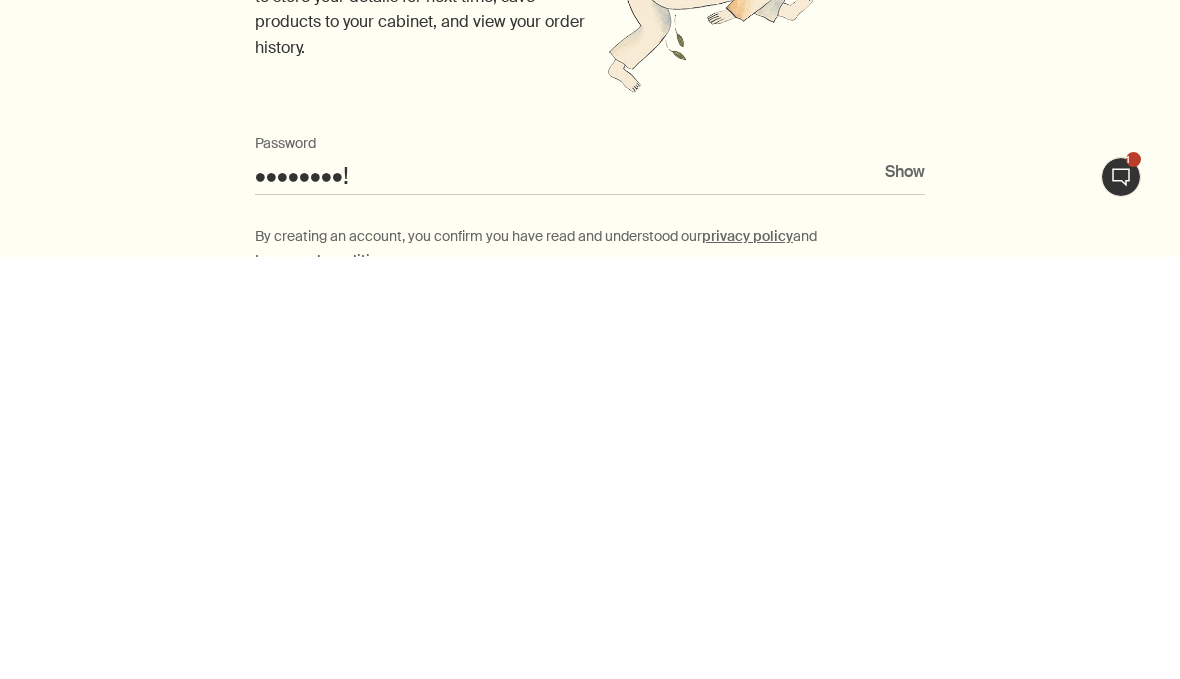 scroll, scrollTop: 739, scrollLeft: 0, axis: vertical 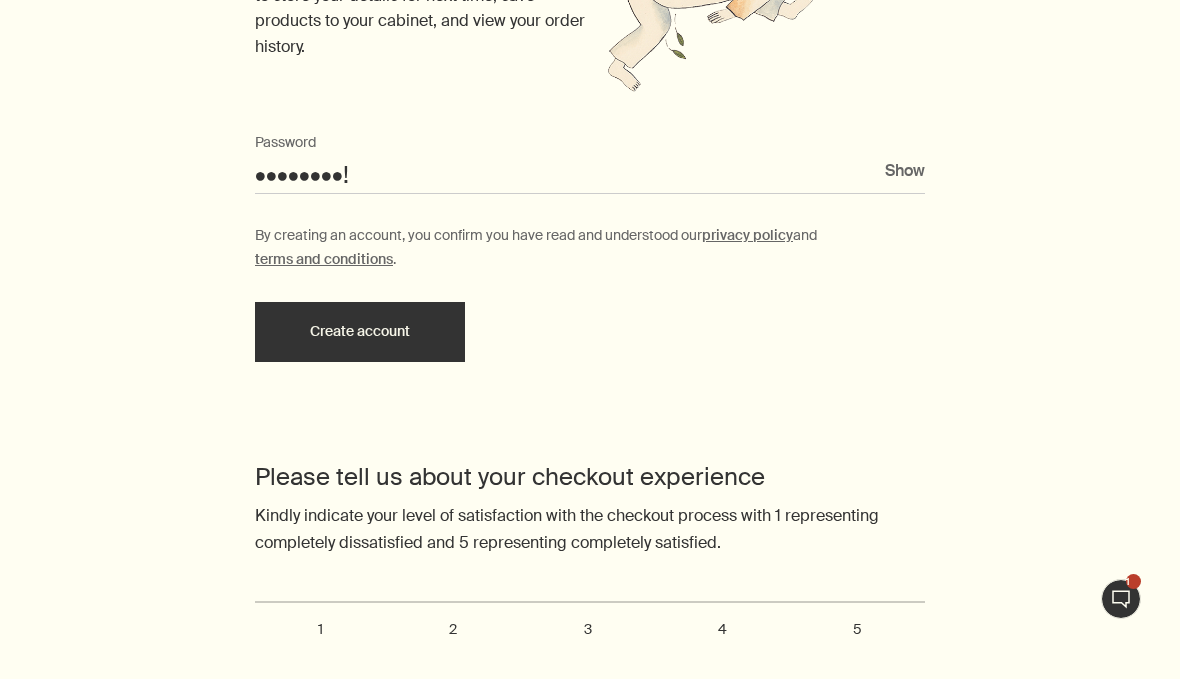 click on "Create account" at bounding box center (360, 332) 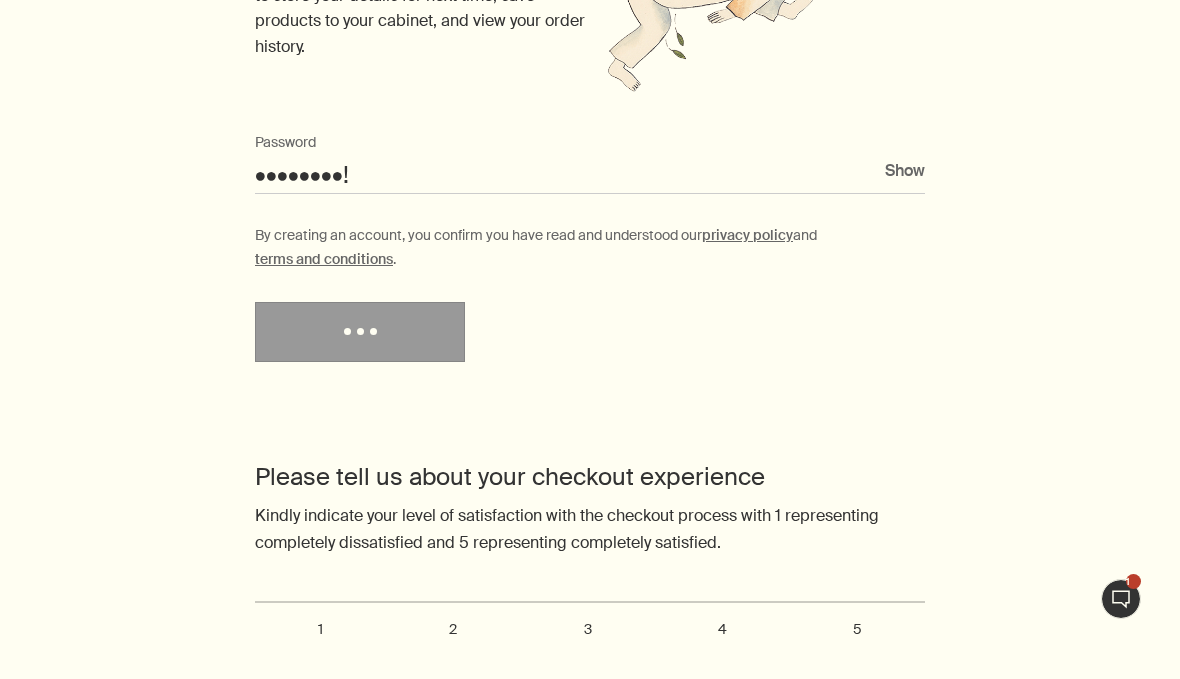 type on "•••••••••" 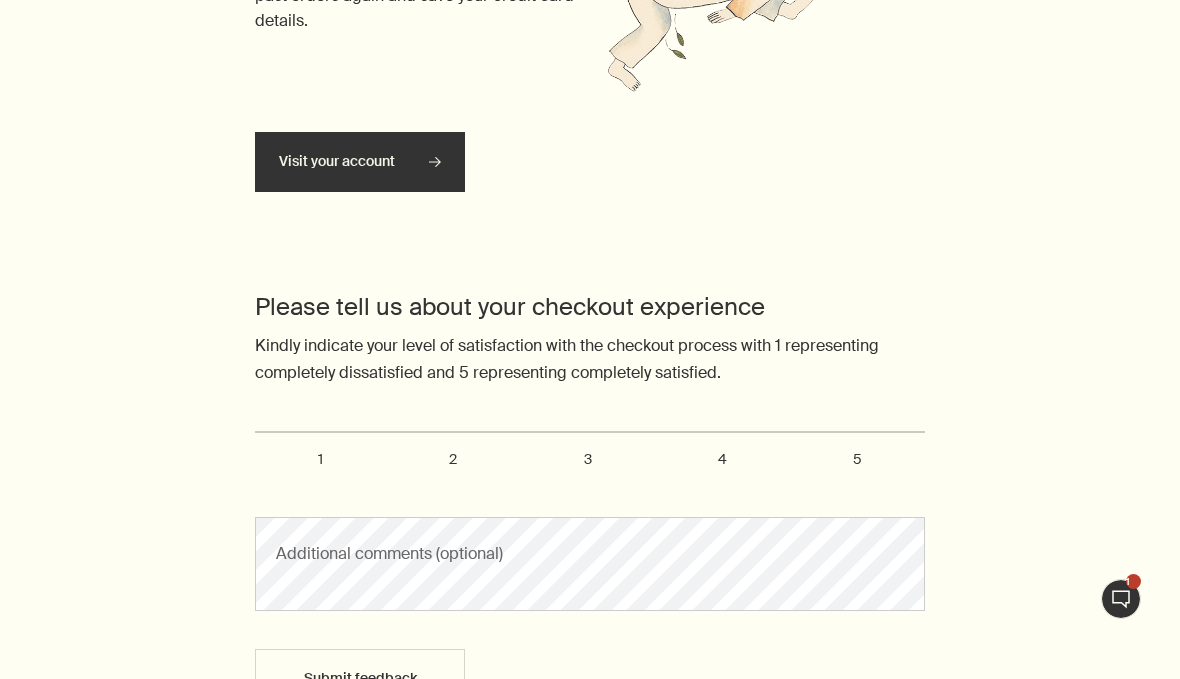 click on "4" at bounding box center (722, 459) 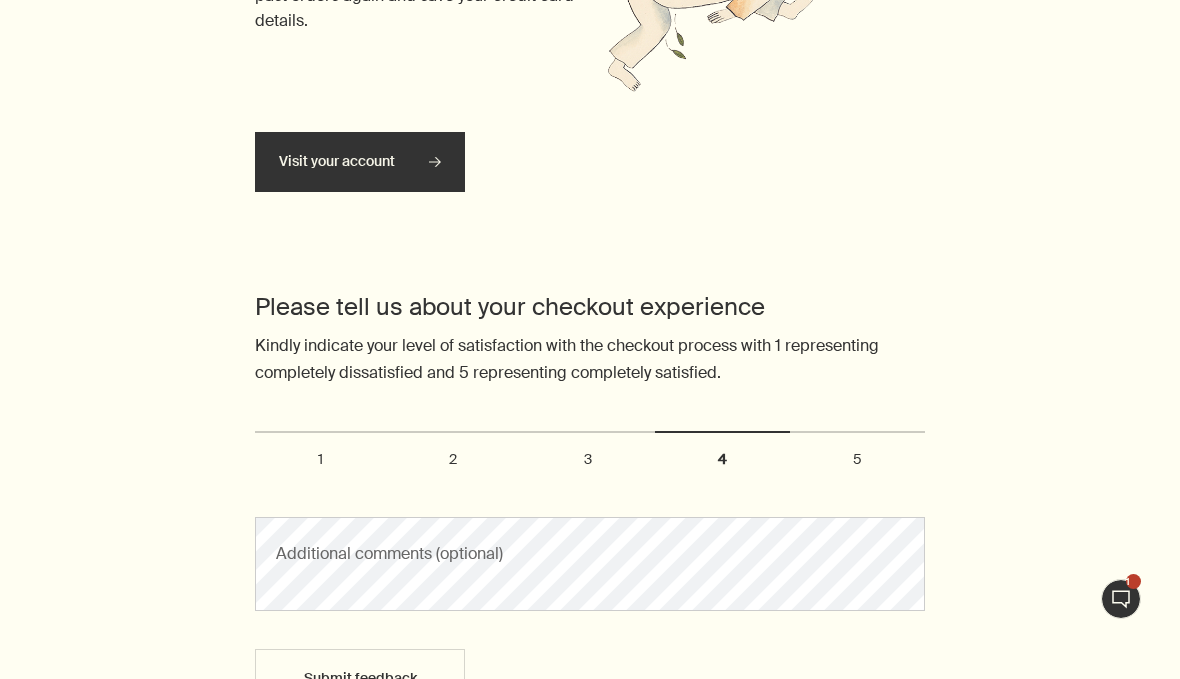 radio on "true" 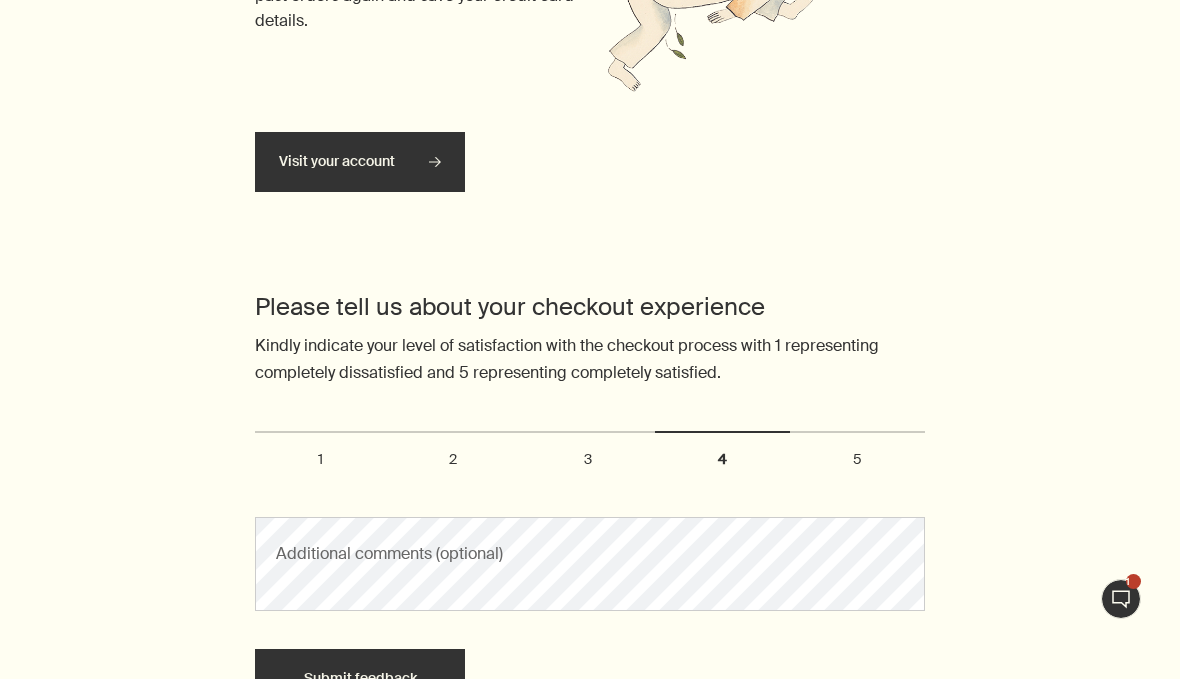 click on "Submit feedback" at bounding box center (360, 679) 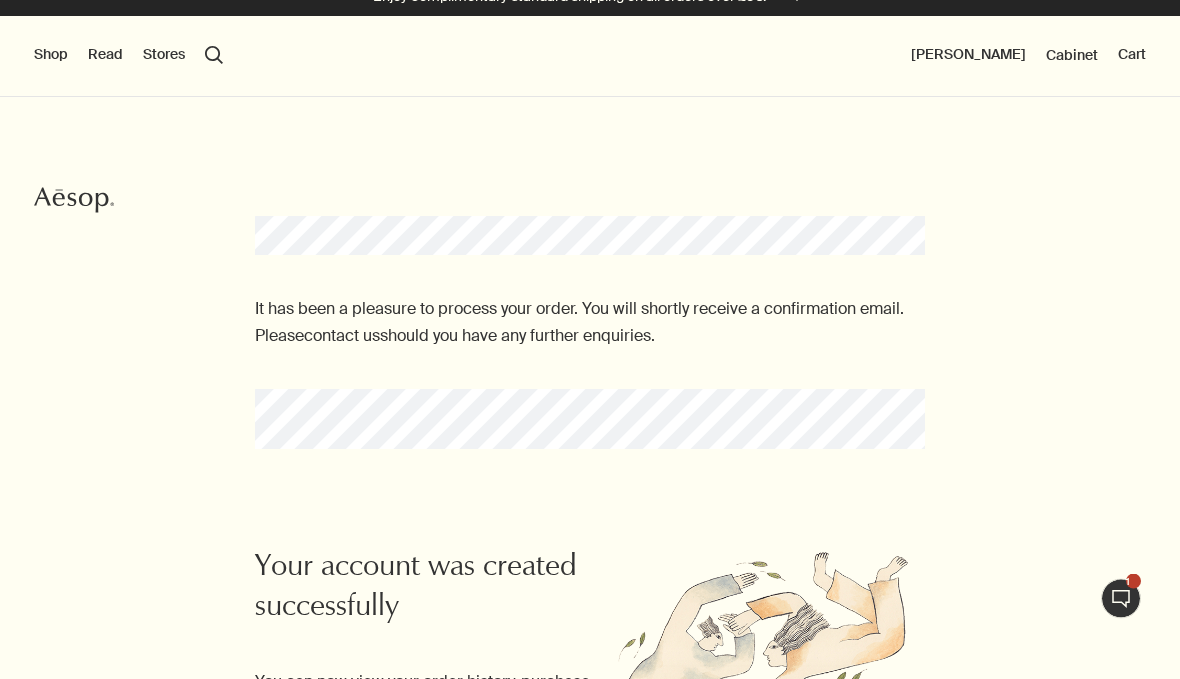scroll, scrollTop: 0, scrollLeft: 0, axis: both 